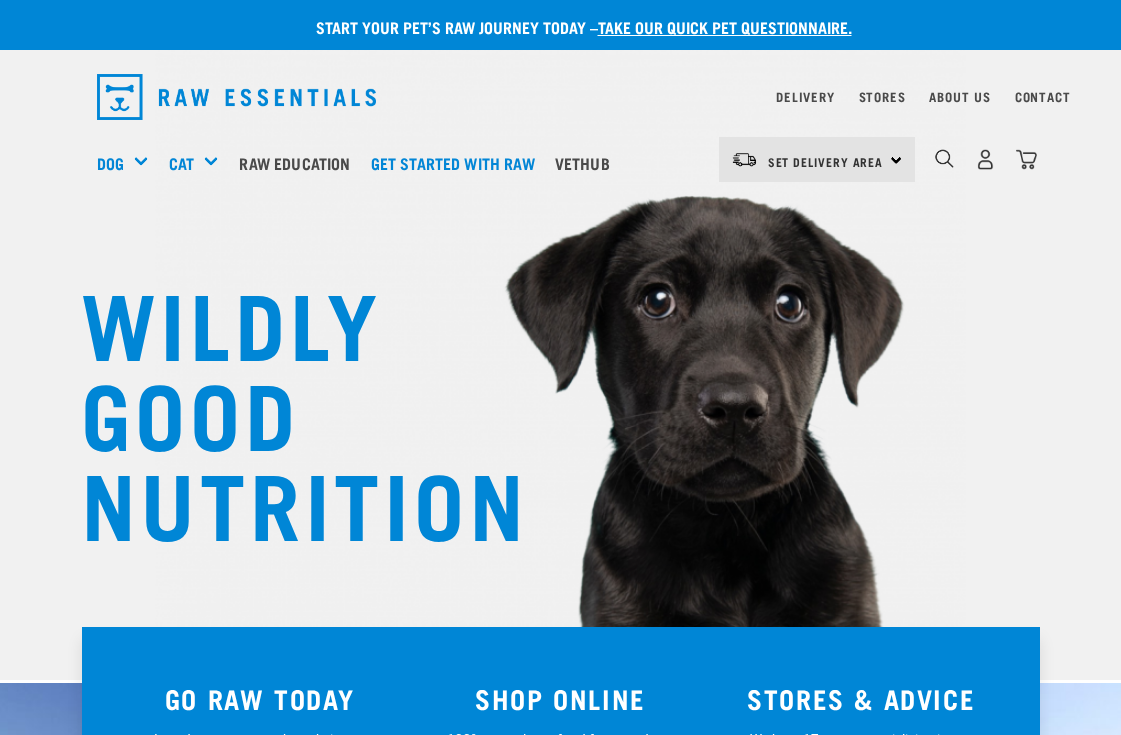scroll, scrollTop: 0, scrollLeft: 0, axis: both 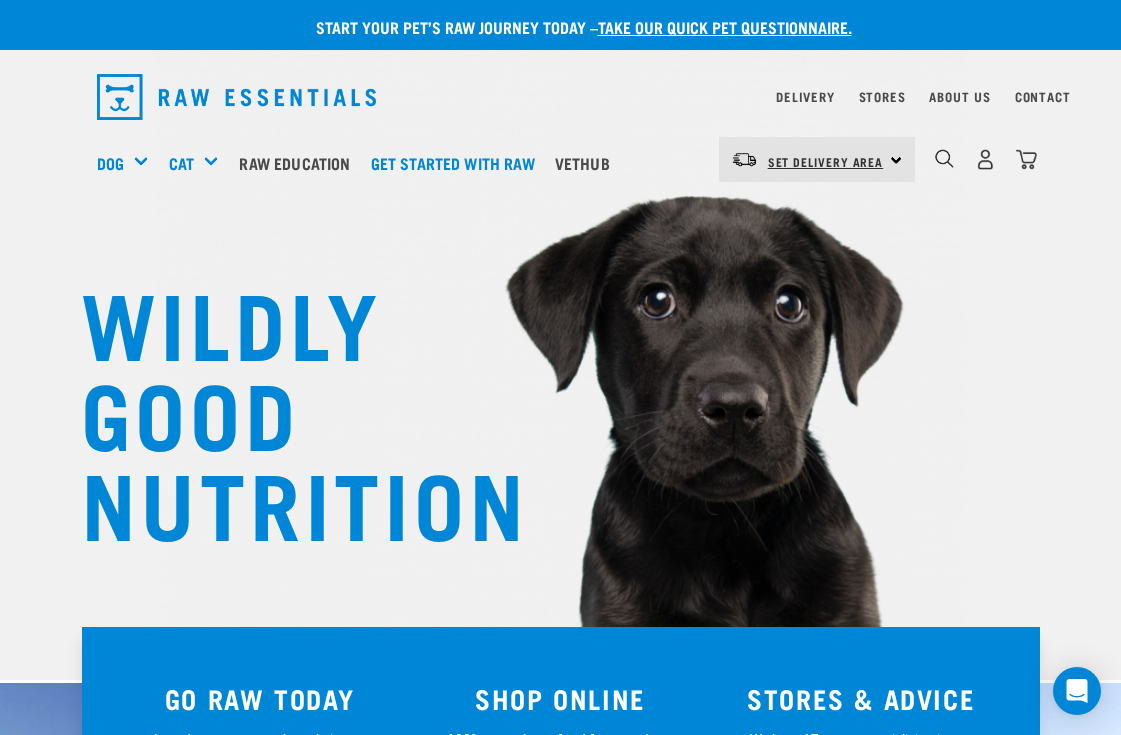 click on "Set Delivery Area" at bounding box center (826, 161) 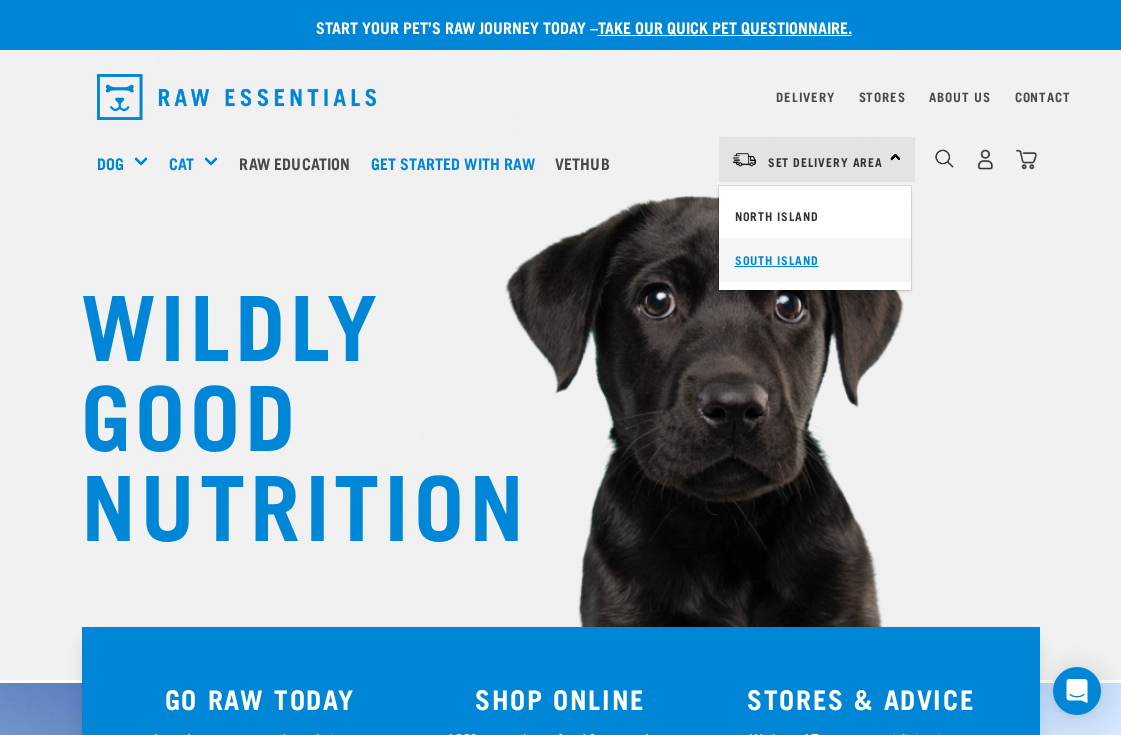 click on "South Island" at bounding box center (815, 260) 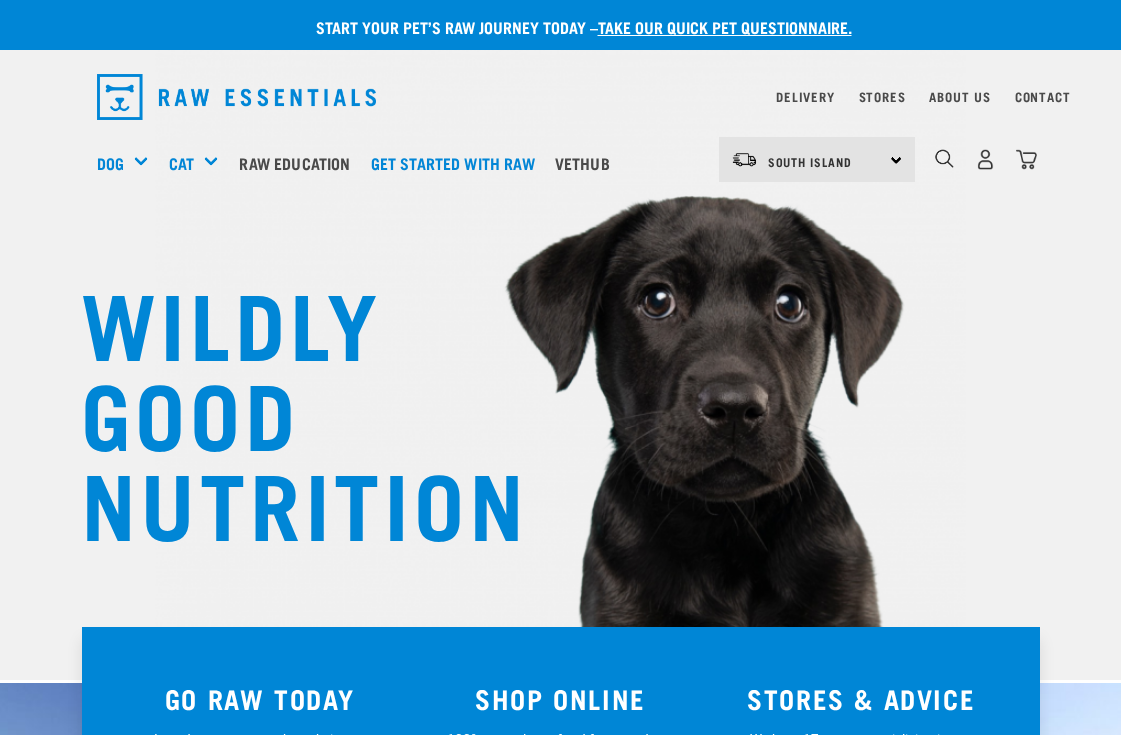 scroll, scrollTop: 0, scrollLeft: 0, axis: both 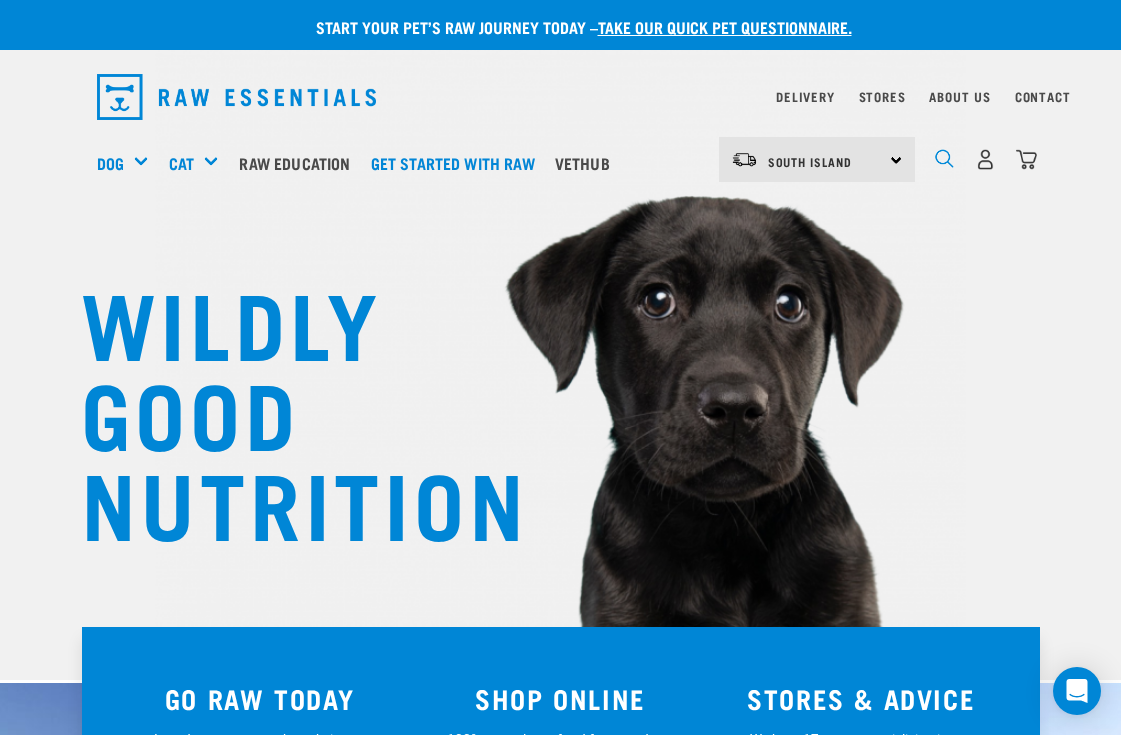 click at bounding box center (944, 158) 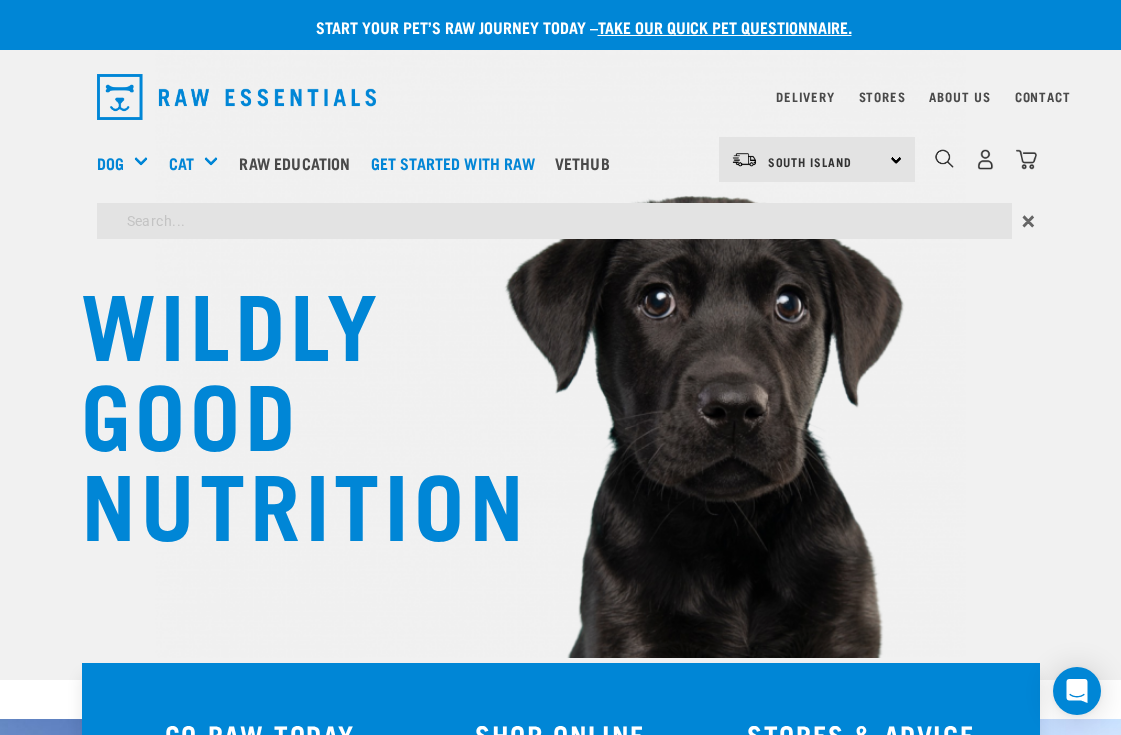 click on "WILDLY GOOD NUTRITION
Start your pet’s raw journey today –  take our quick pet questionnaire.
Delivery
Stores
About Us
Contact" at bounding box center (560, 1624) 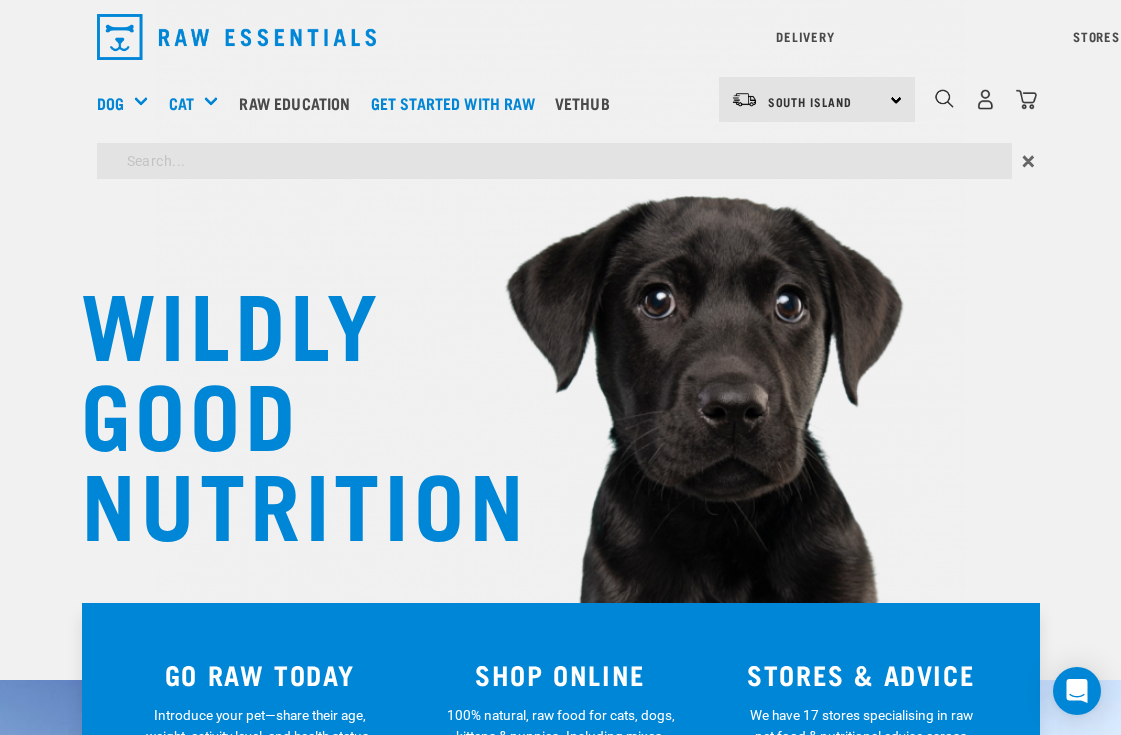 paste on "Mixed Green Tripe Medallions" 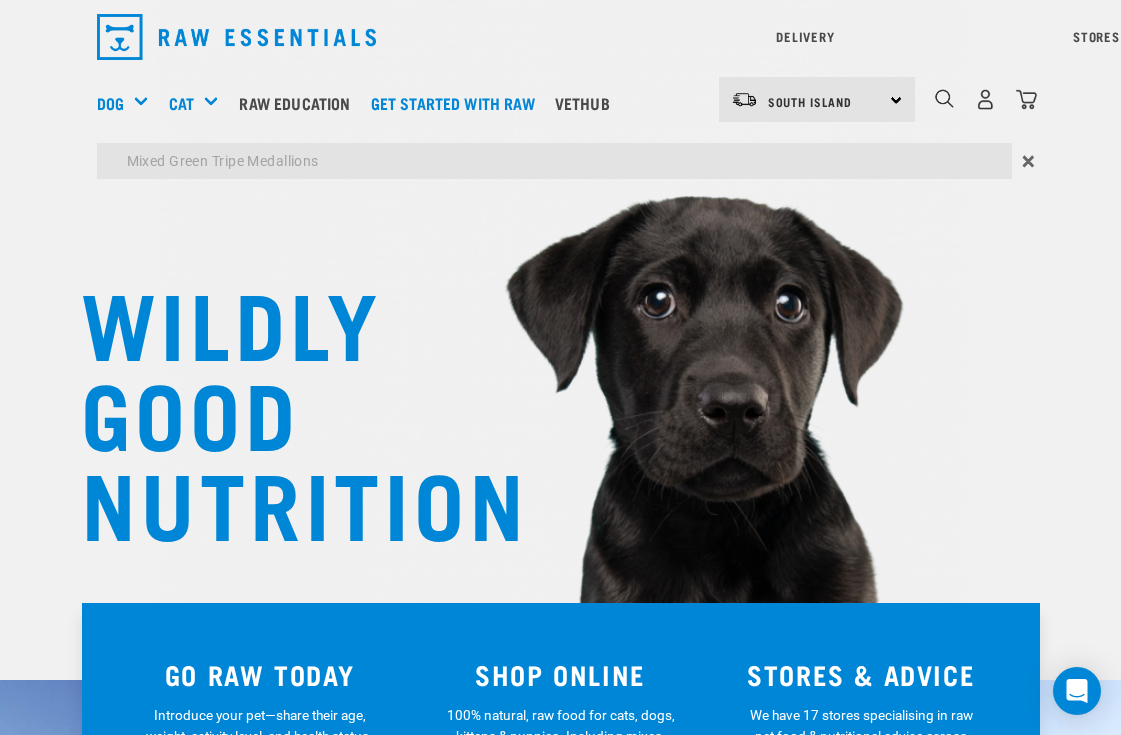 type on "Mixed Green Tripe Medallions" 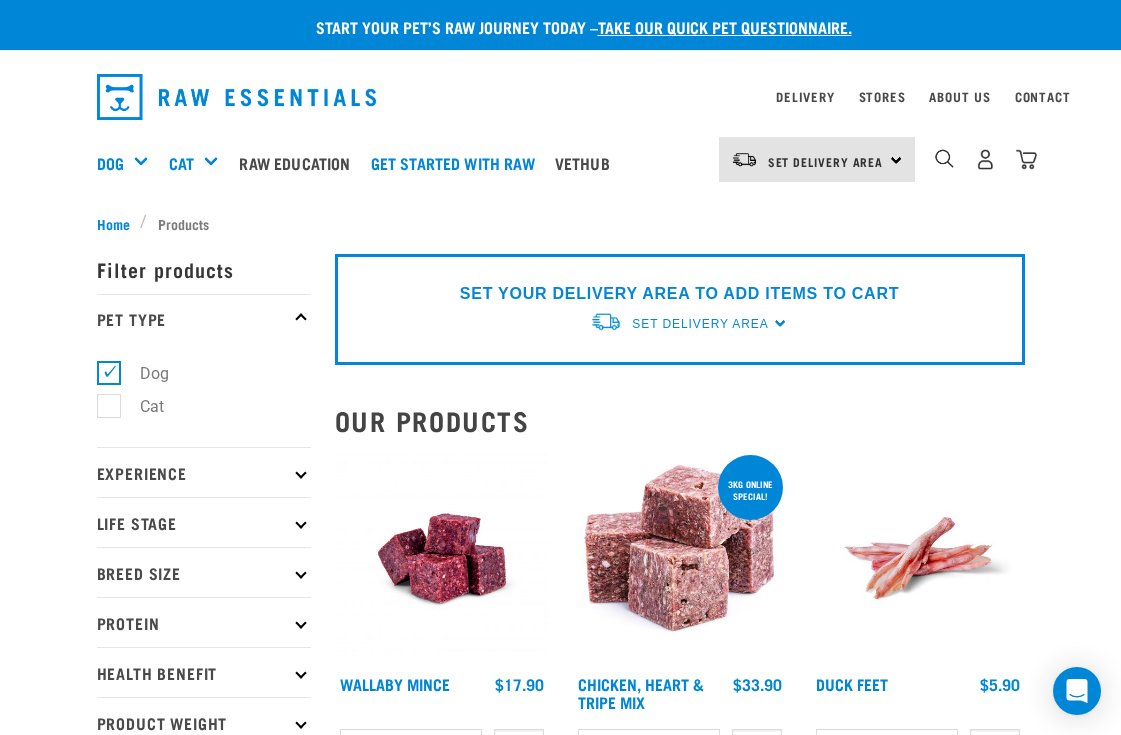 scroll, scrollTop: 0, scrollLeft: 0, axis: both 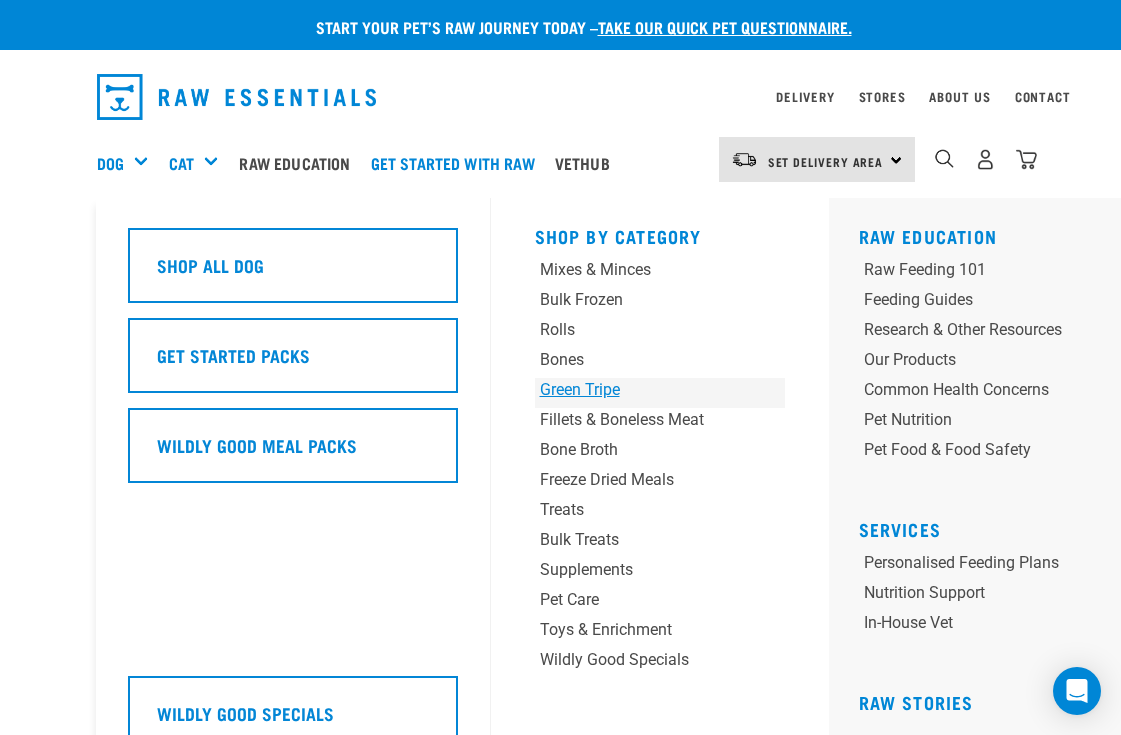 click on "Green Tripe" at bounding box center (638, 390) 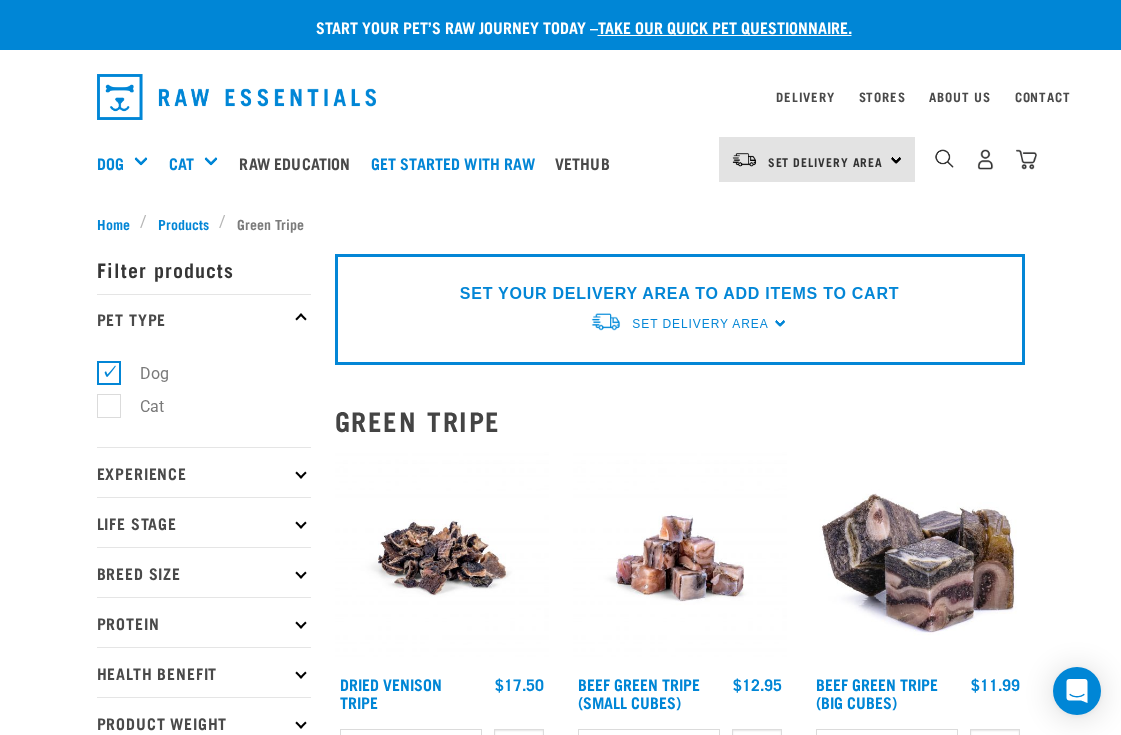 scroll, scrollTop: 0, scrollLeft: 0, axis: both 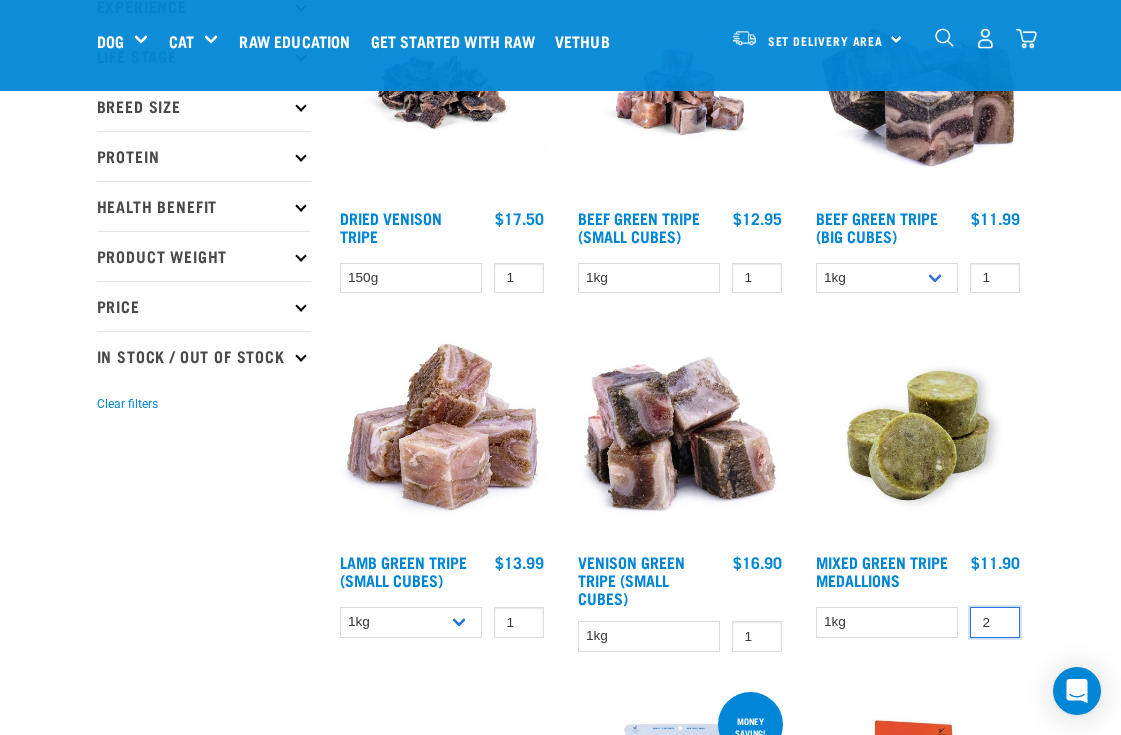 click on "2" at bounding box center [995, 622] 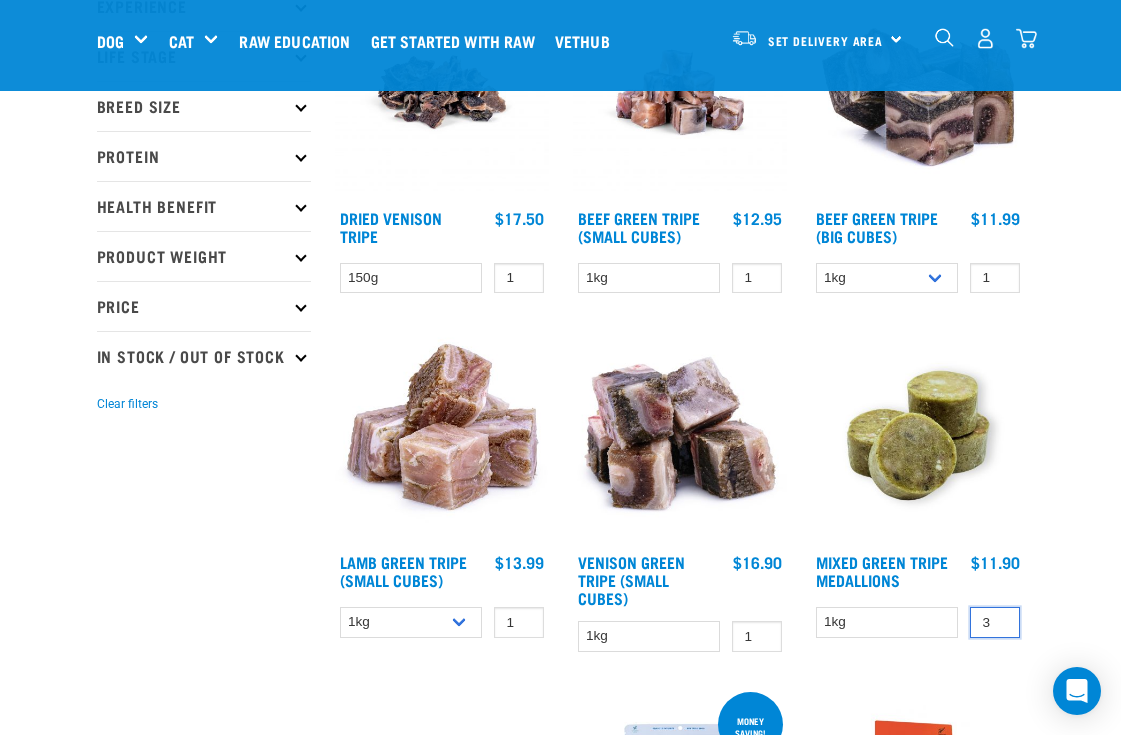click on "3" at bounding box center (995, 622) 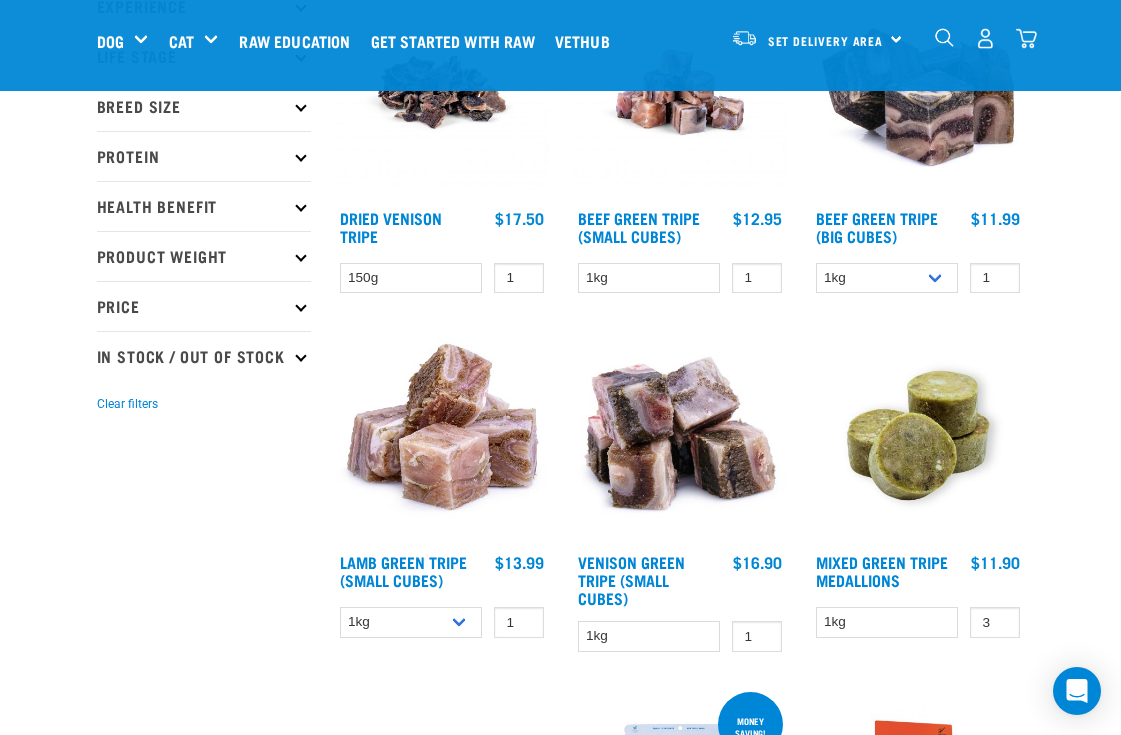 click on "Mixed Green Tripe Medallions 3 0 100" at bounding box center [918, 496] 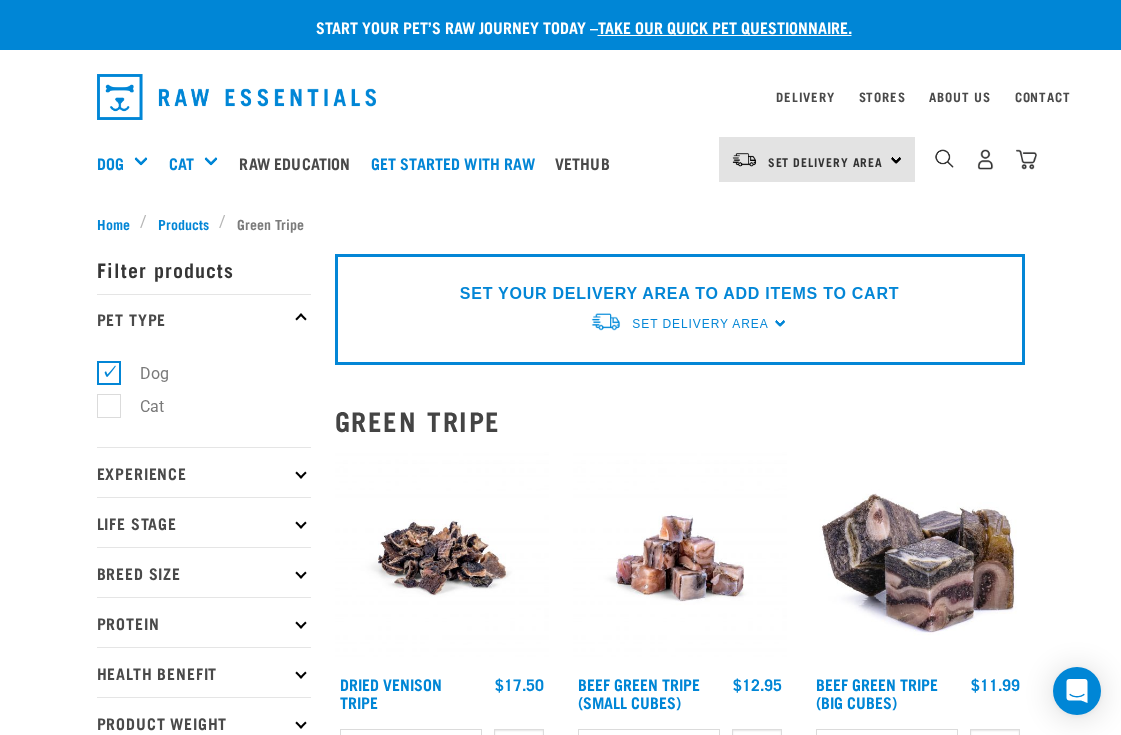 scroll, scrollTop: 0, scrollLeft: 0, axis: both 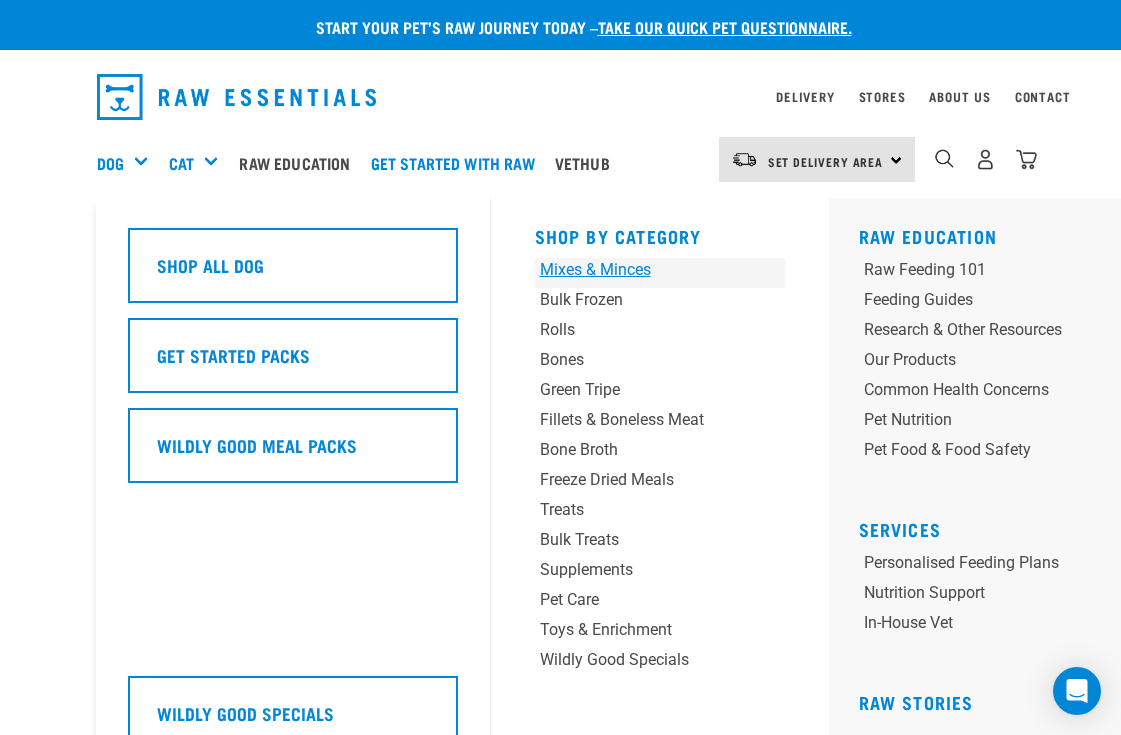 click on "Mixes & Minces" at bounding box center (638, 270) 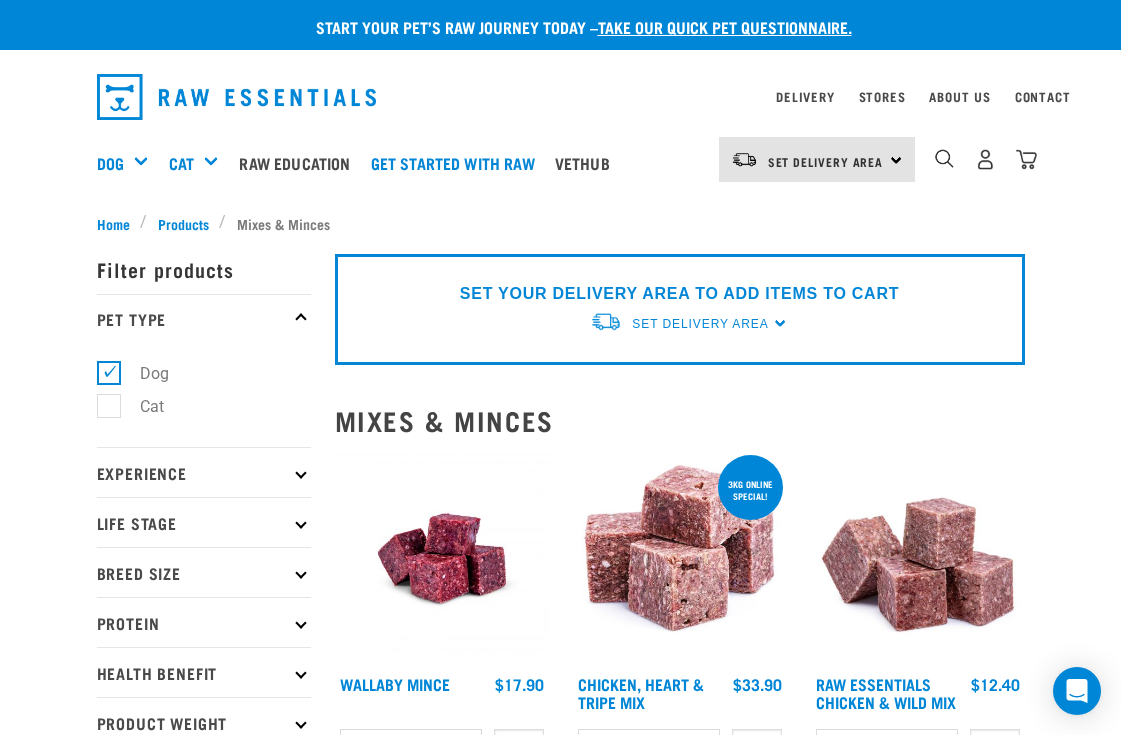 scroll, scrollTop: 0, scrollLeft: 0, axis: both 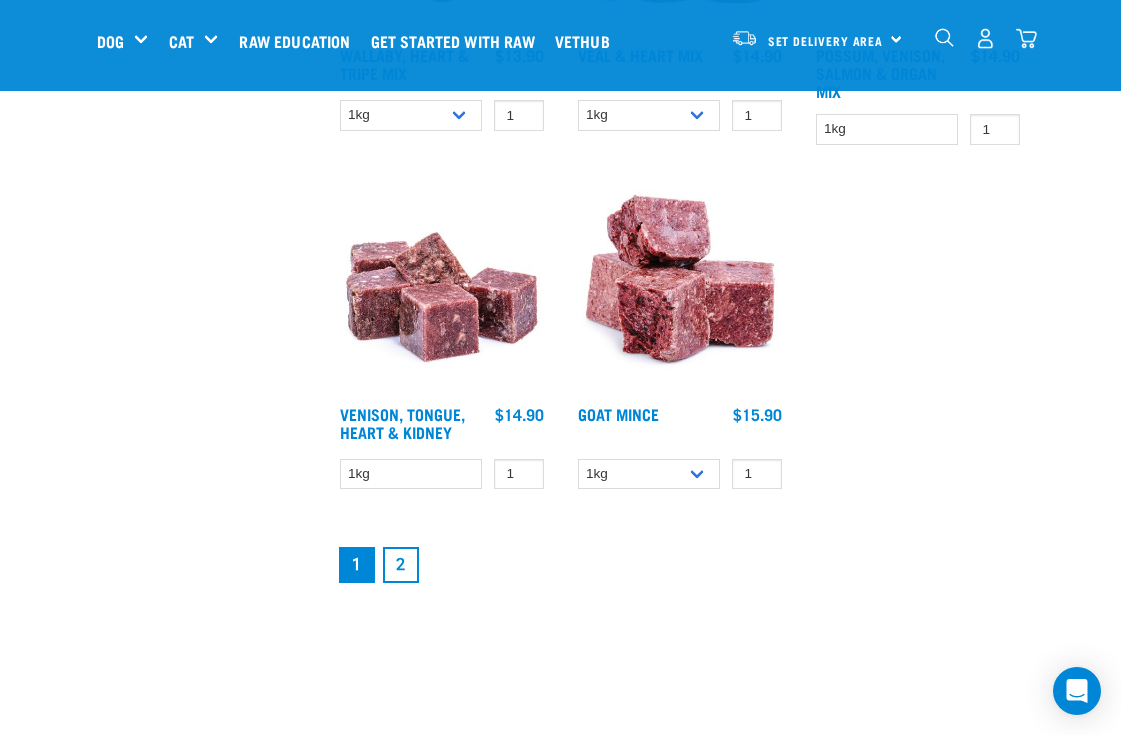 click on "2" at bounding box center [401, 565] 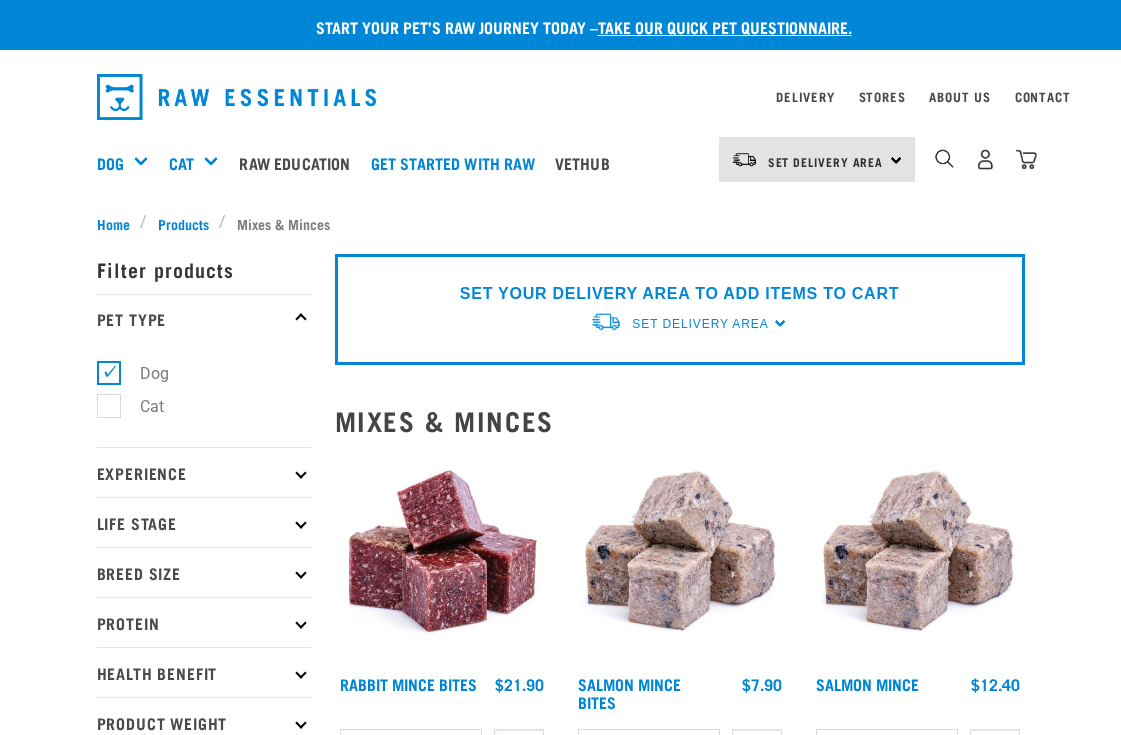 scroll, scrollTop: 0, scrollLeft: 0, axis: both 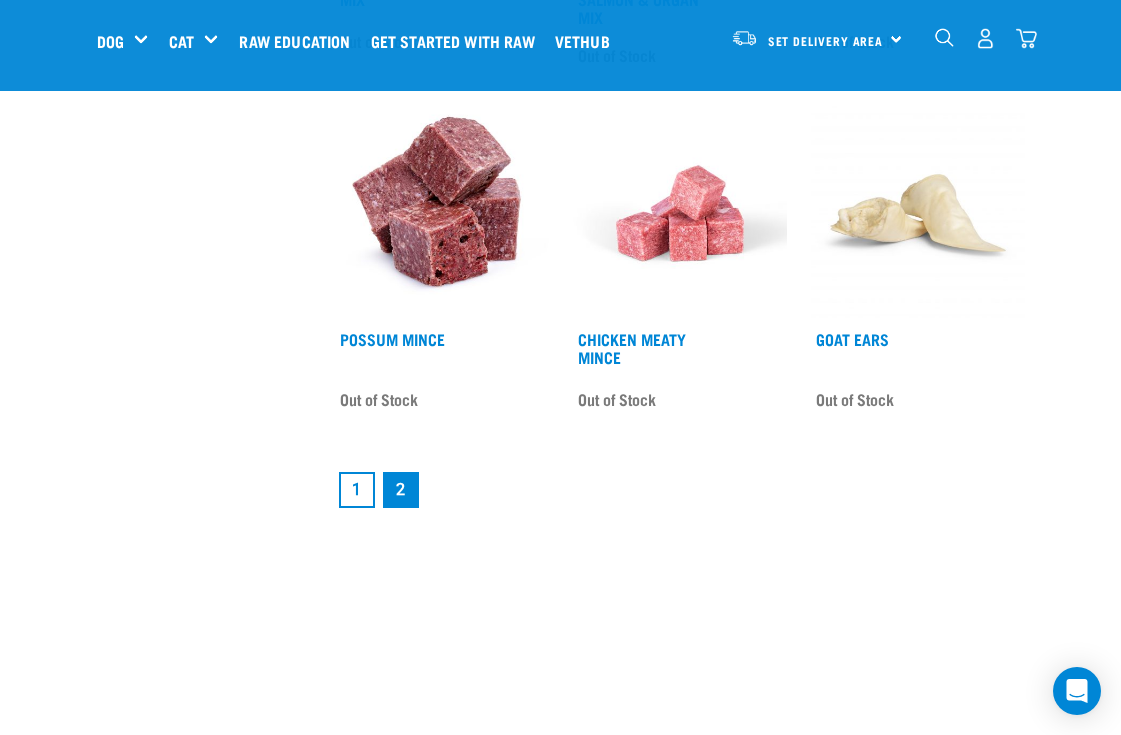 click on "1" at bounding box center (357, 490) 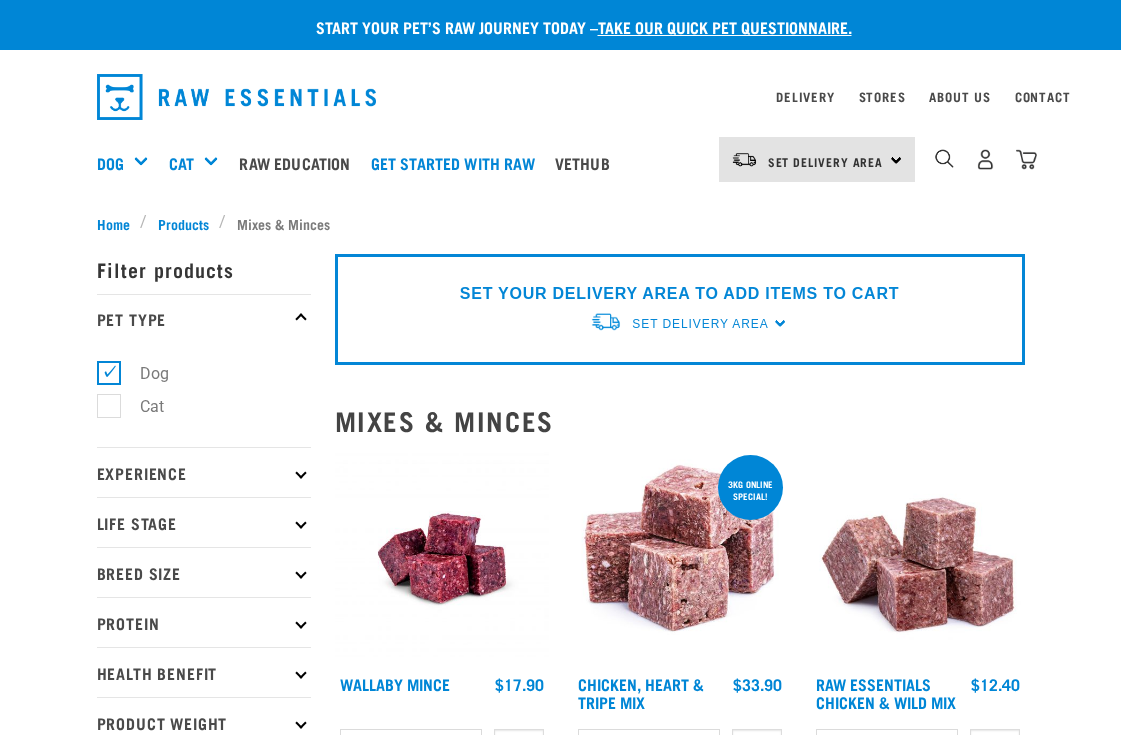 scroll, scrollTop: 0, scrollLeft: 0, axis: both 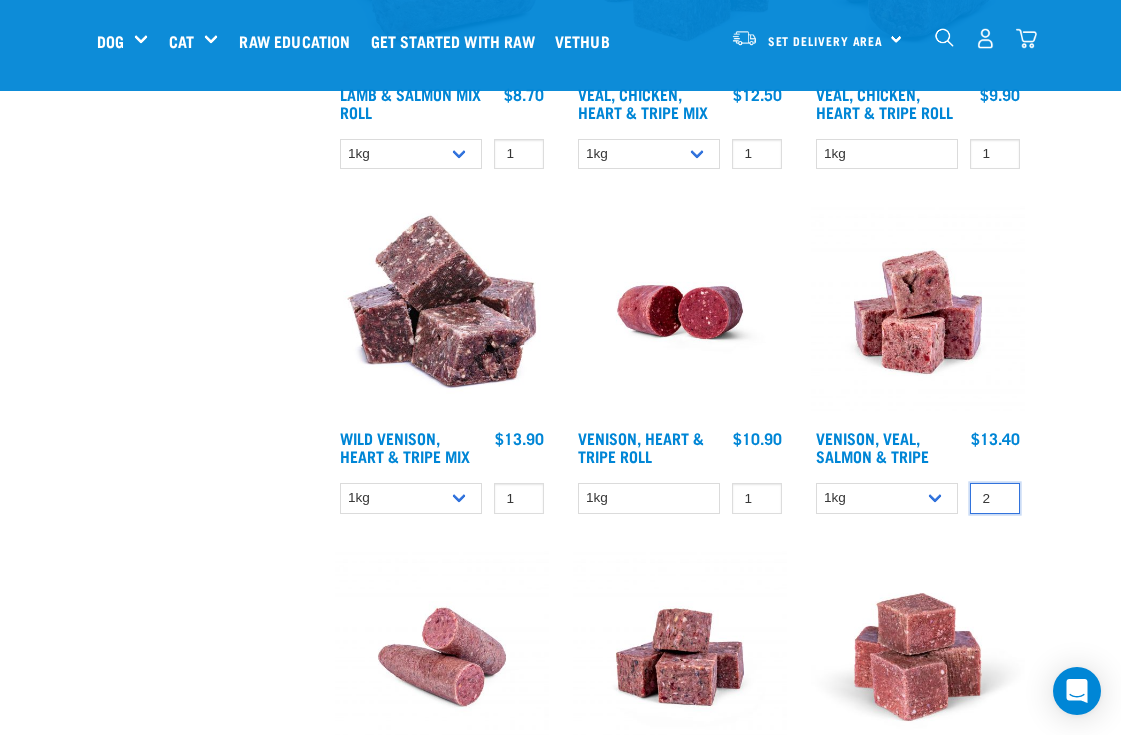 click on "2" at bounding box center (995, 498) 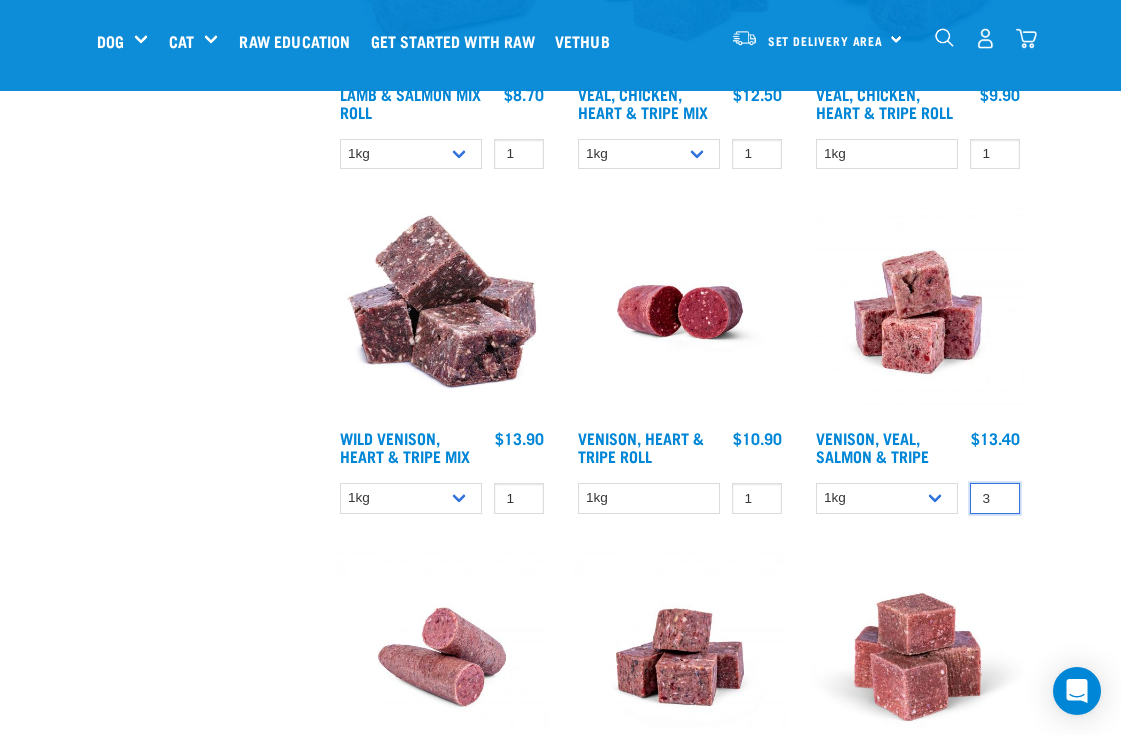 click on "3" at bounding box center [995, 498] 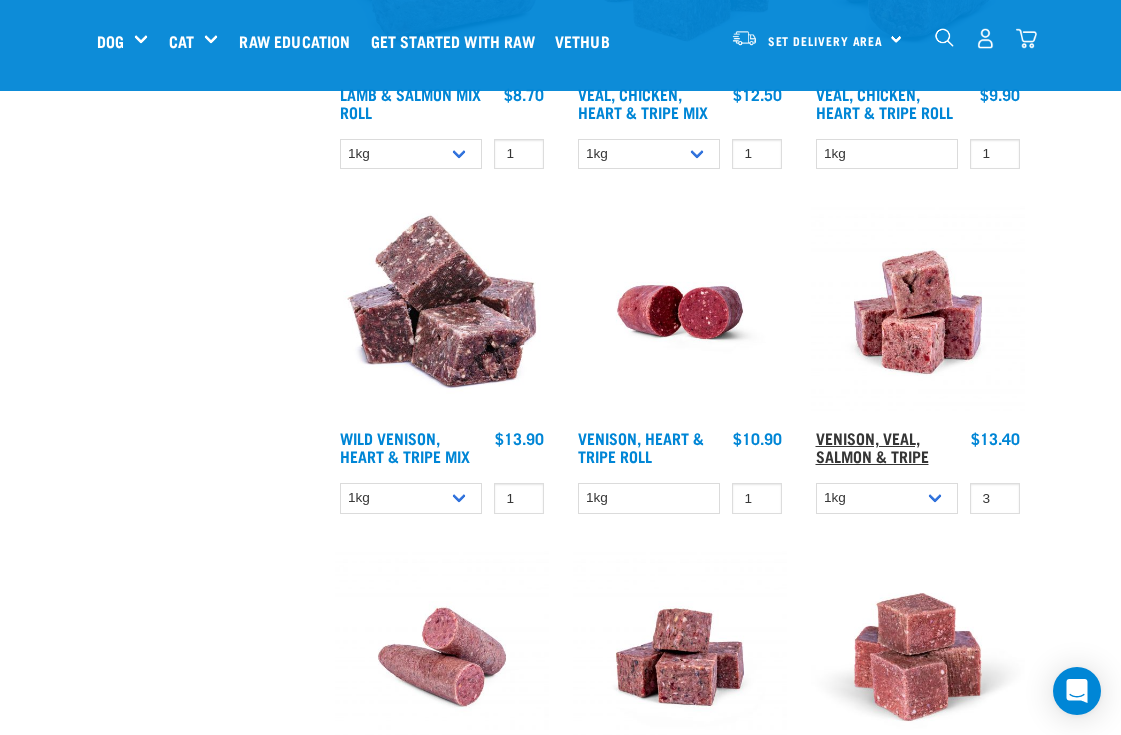 click on "Venison, Veal, Salmon & Tripe" at bounding box center [872, 446] 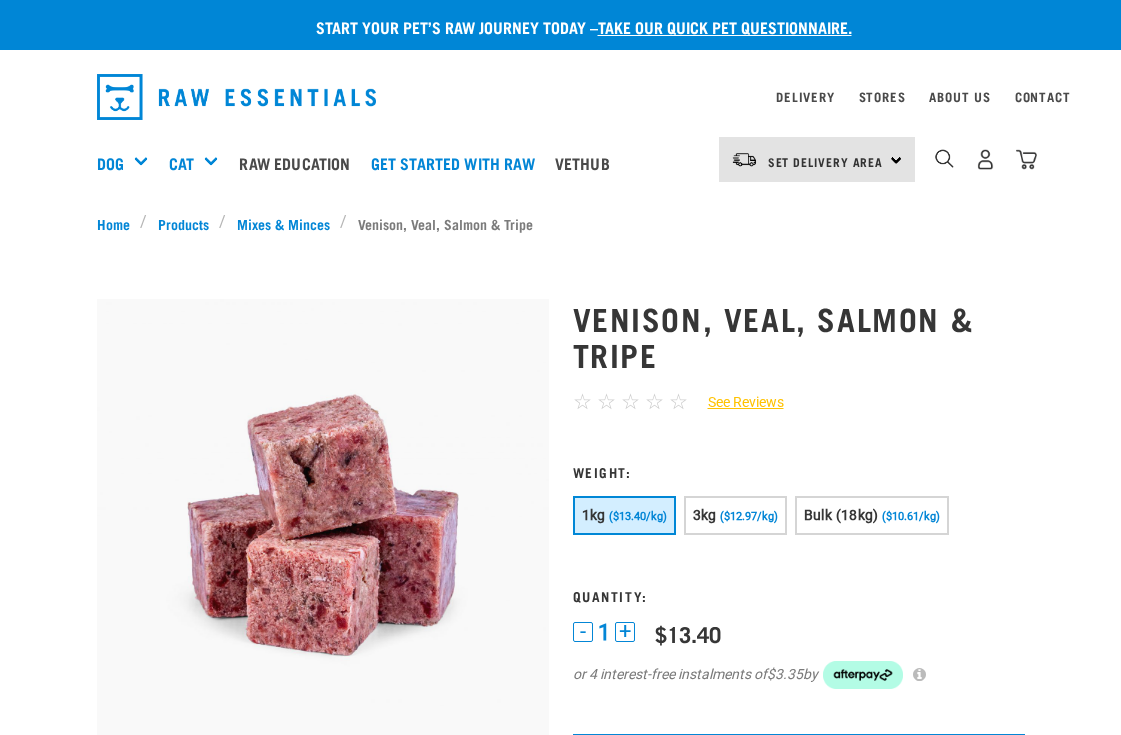 scroll, scrollTop: 0, scrollLeft: 0, axis: both 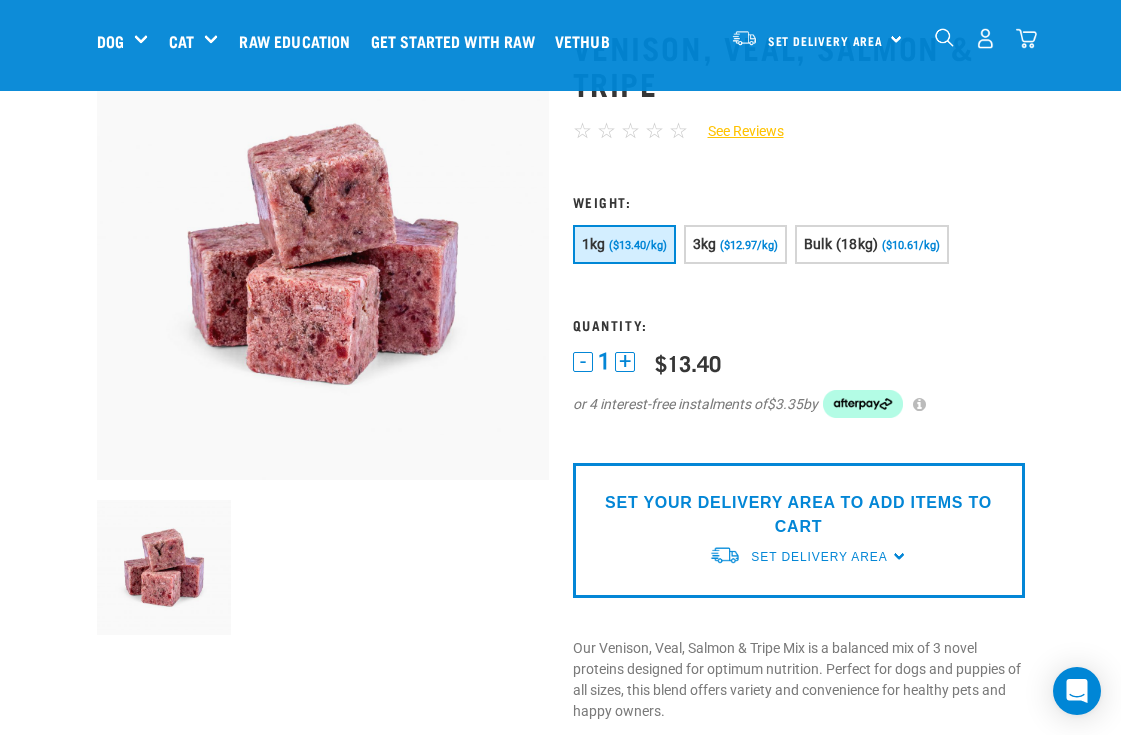 click on "+" at bounding box center [625, 362] 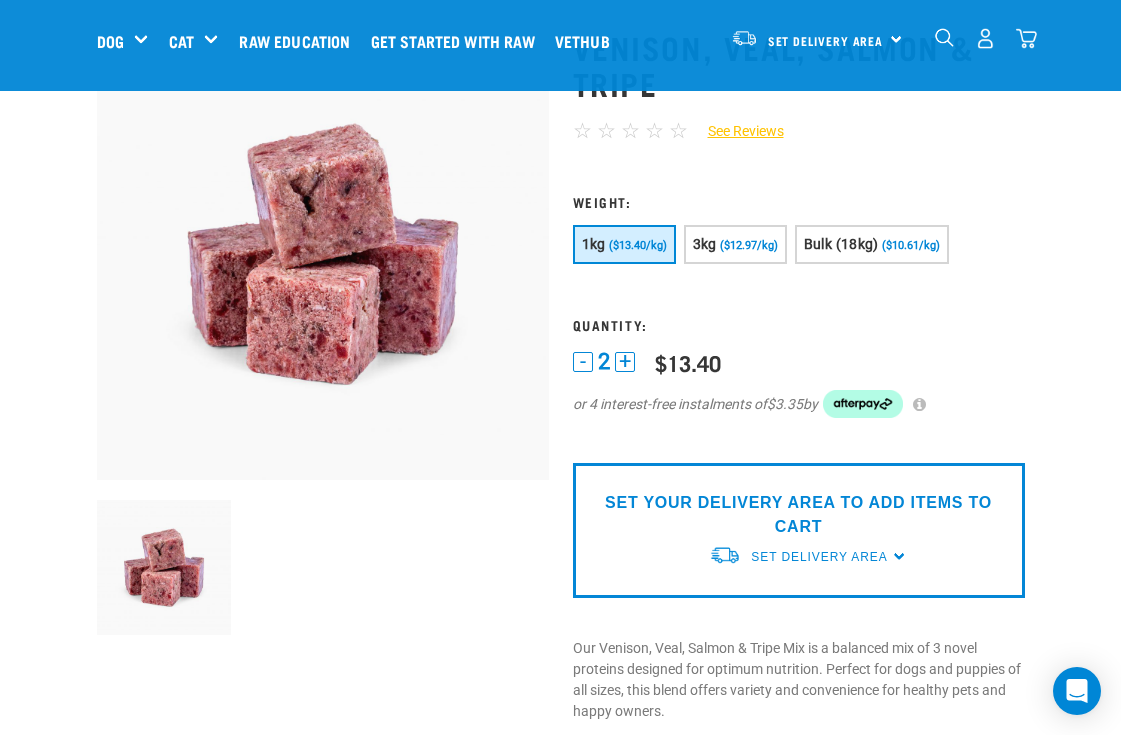 click on "+" at bounding box center [625, 362] 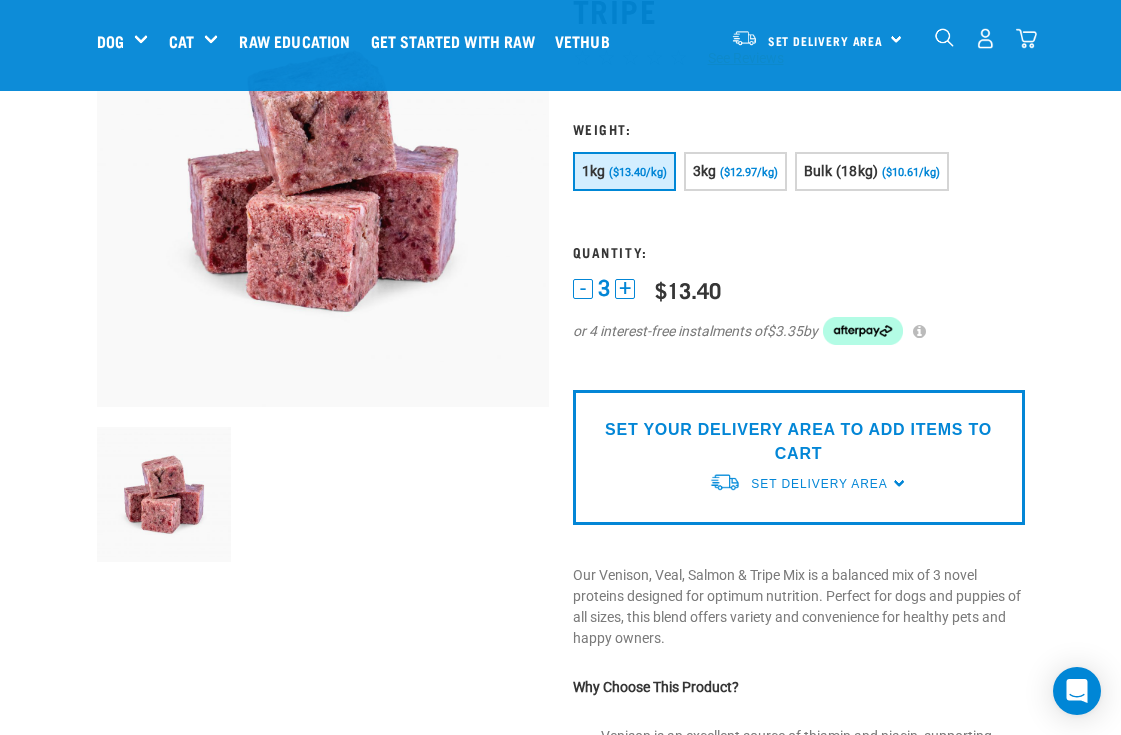 scroll, scrollTop: 253, scrollLeft: 0, axis: vertical 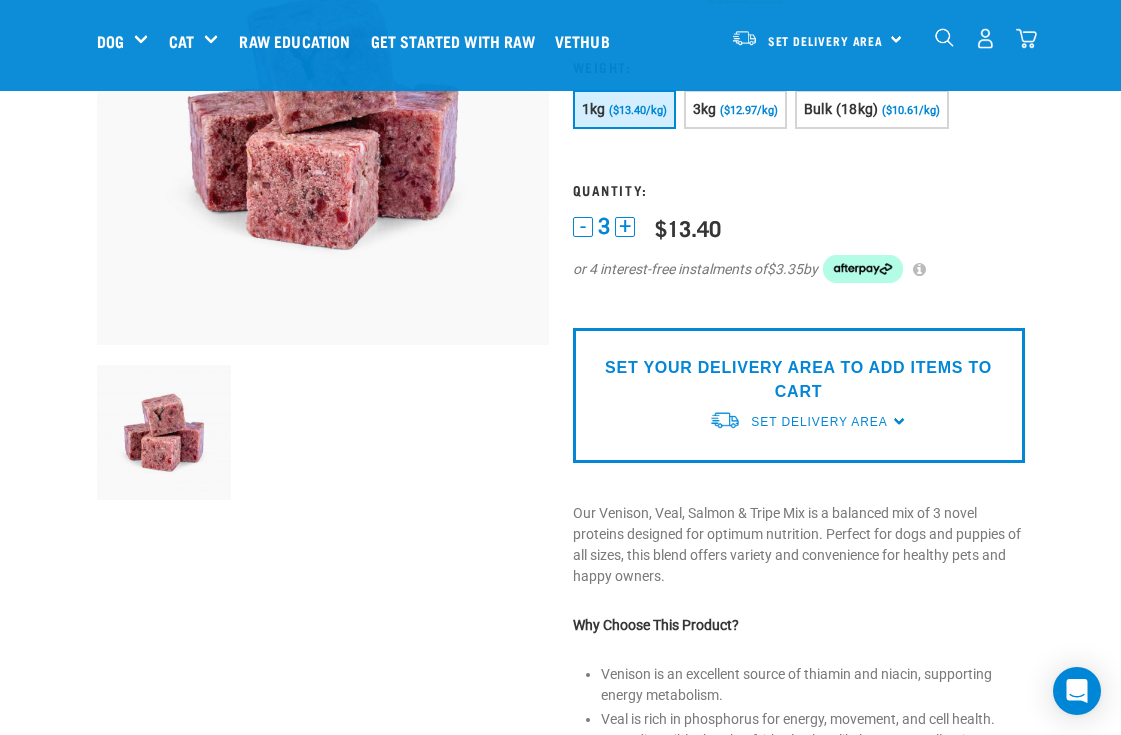 click on "SET YOUR DELIVERY AREA TO ADD ITEMS TO CART" at bounding box center [799, 380] 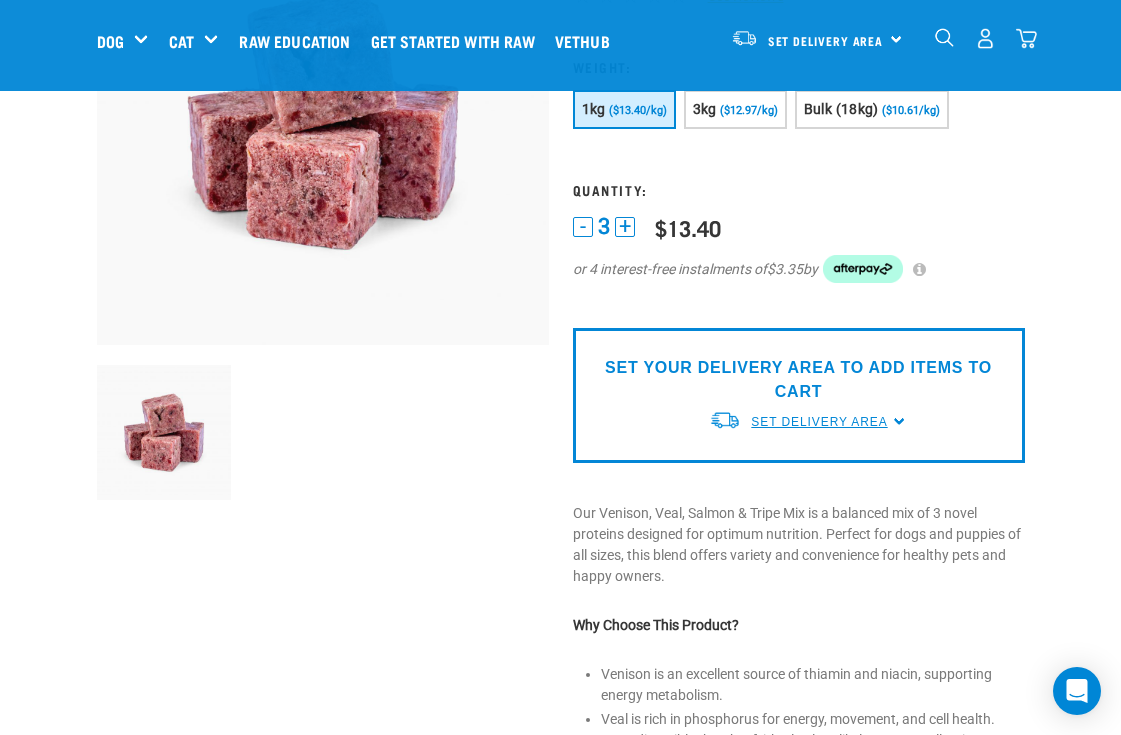 click on "Set Delivery Area" at bounding box center (819, 422) 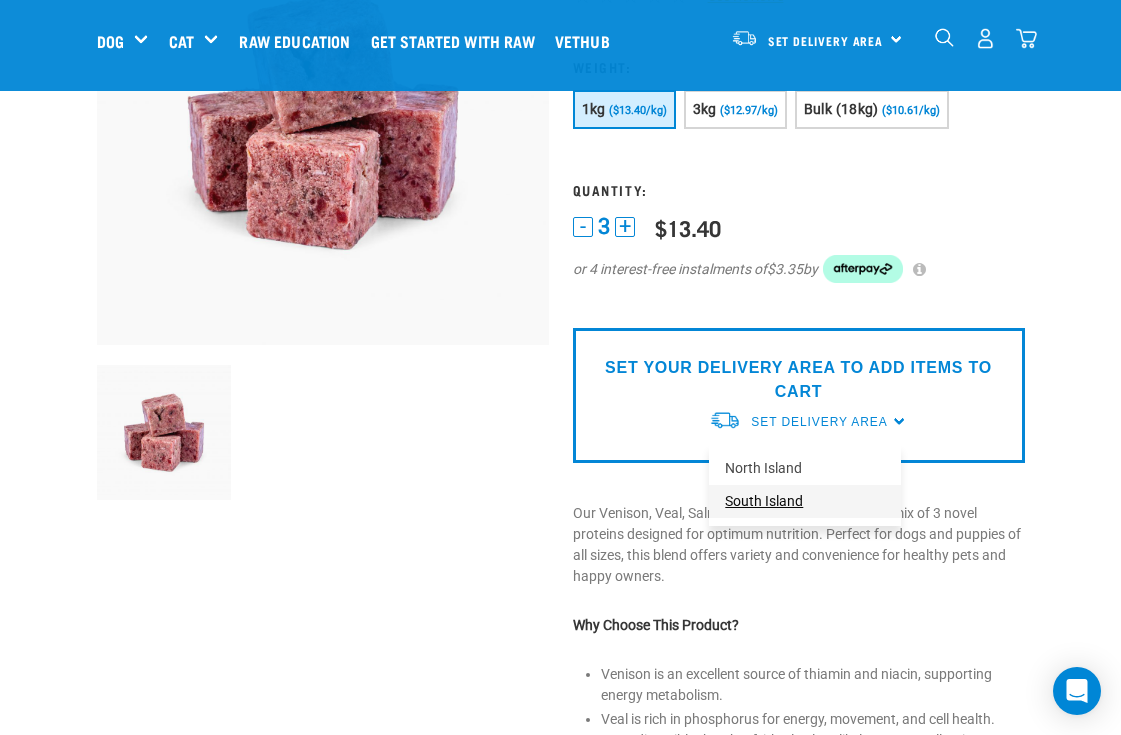 click on "South Island" at bounding box center [805, 501] 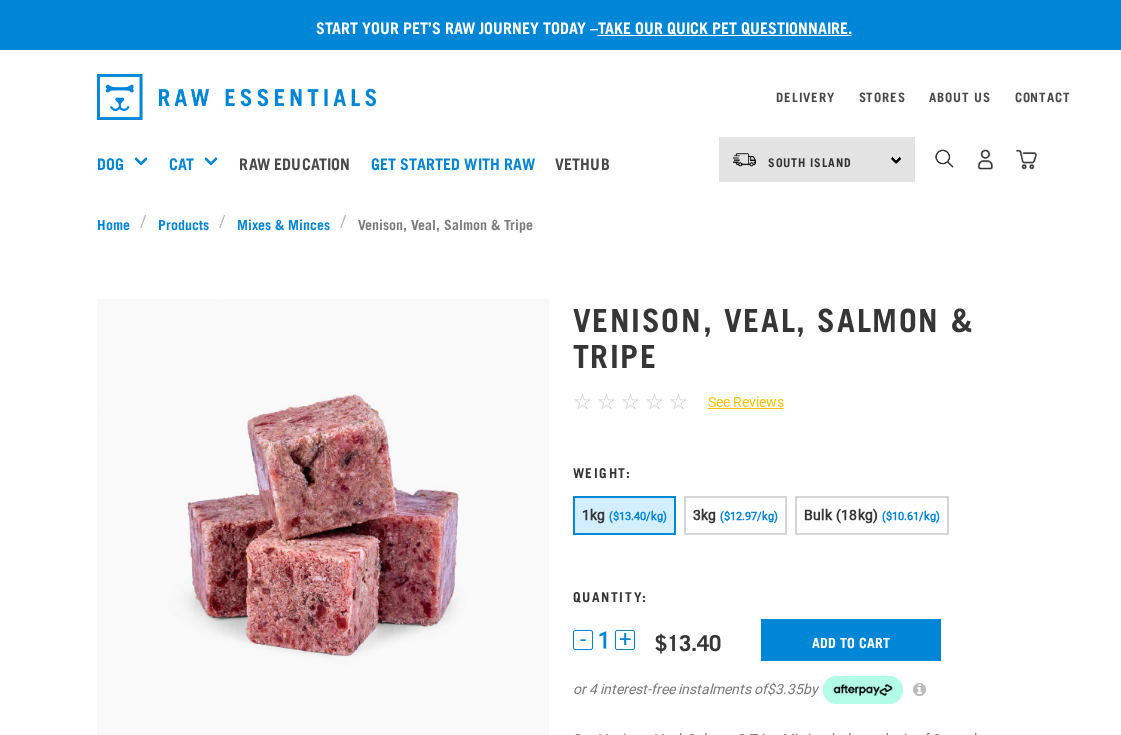 scroll, scrollTop: 0, scrollLeft: 0, axis: both 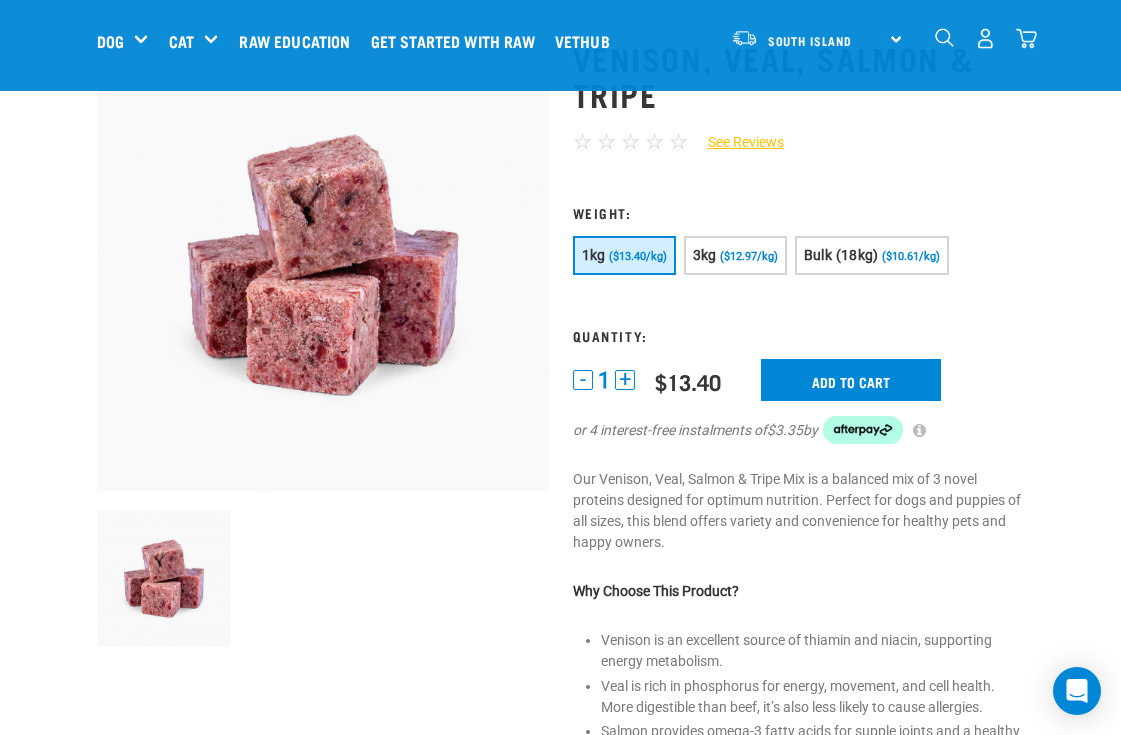 click on "+" at bounding box center [625, 380] 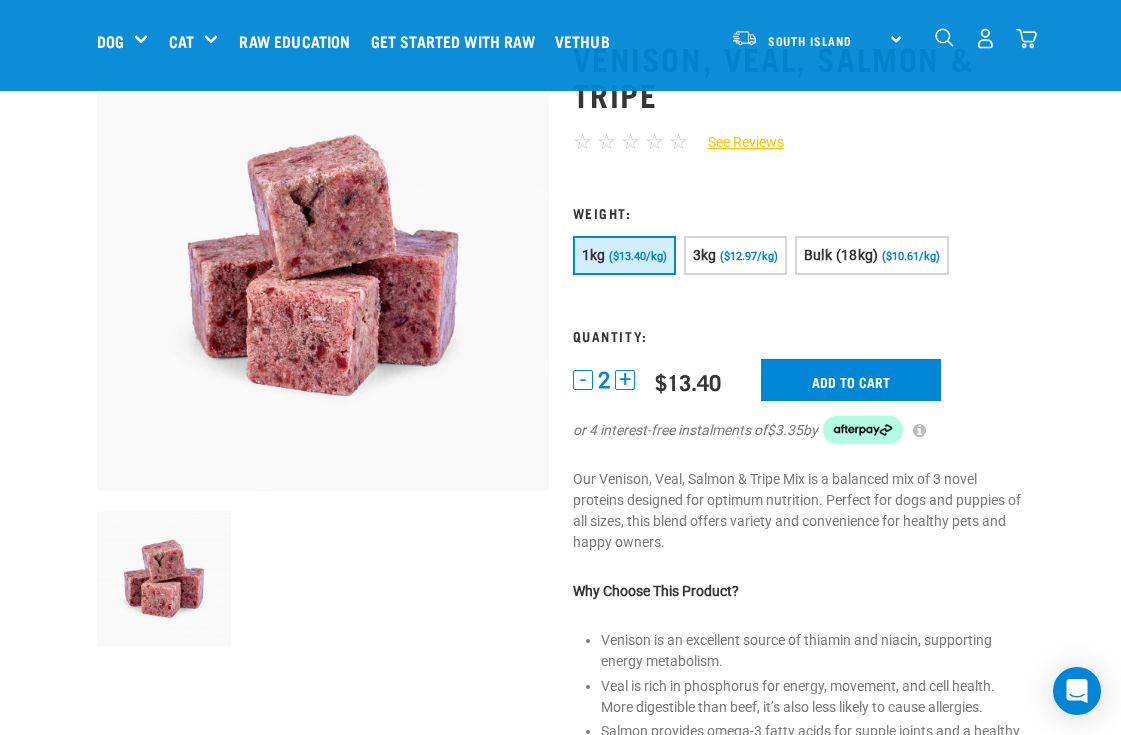 click on "+" at bounding box center [625, 380] 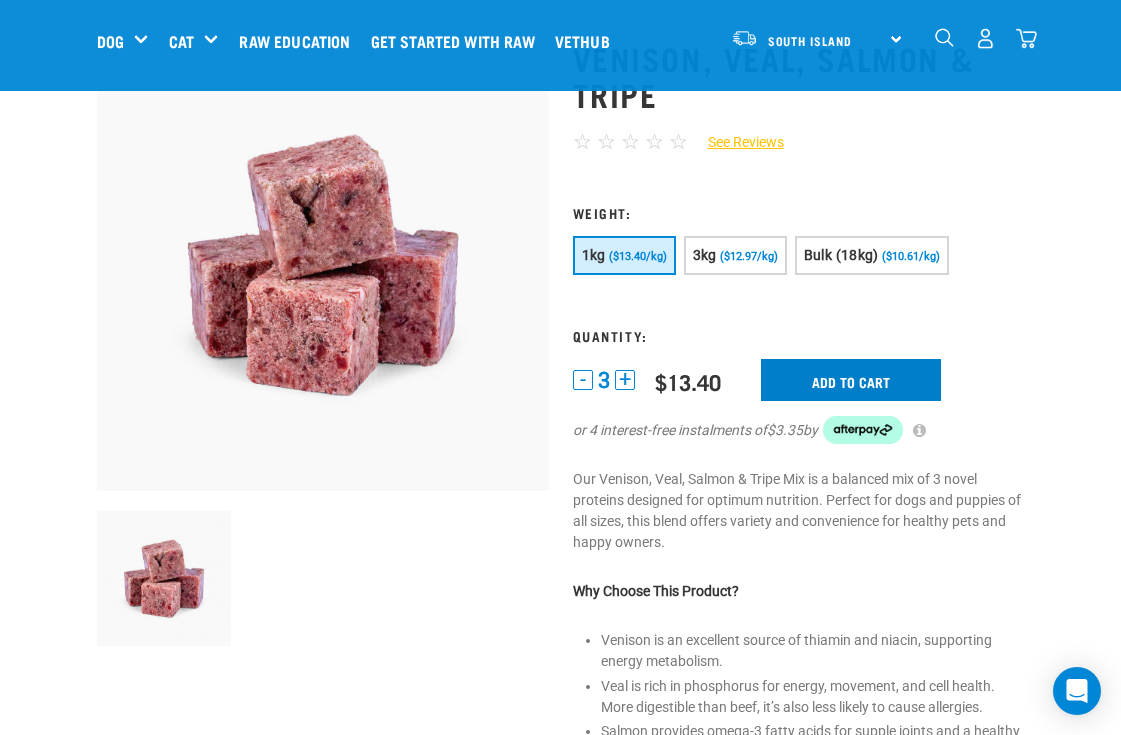 click on "Add to cart" at bounding box center [851, 380] 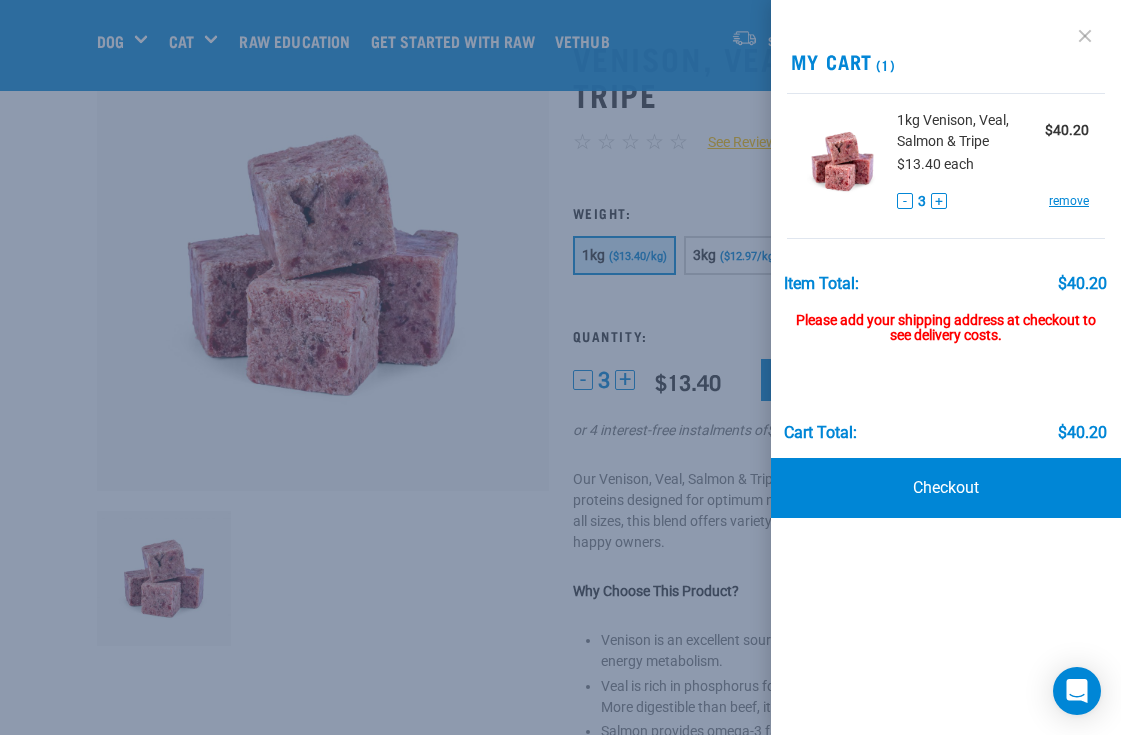 click at bounding box center [1085, 36] 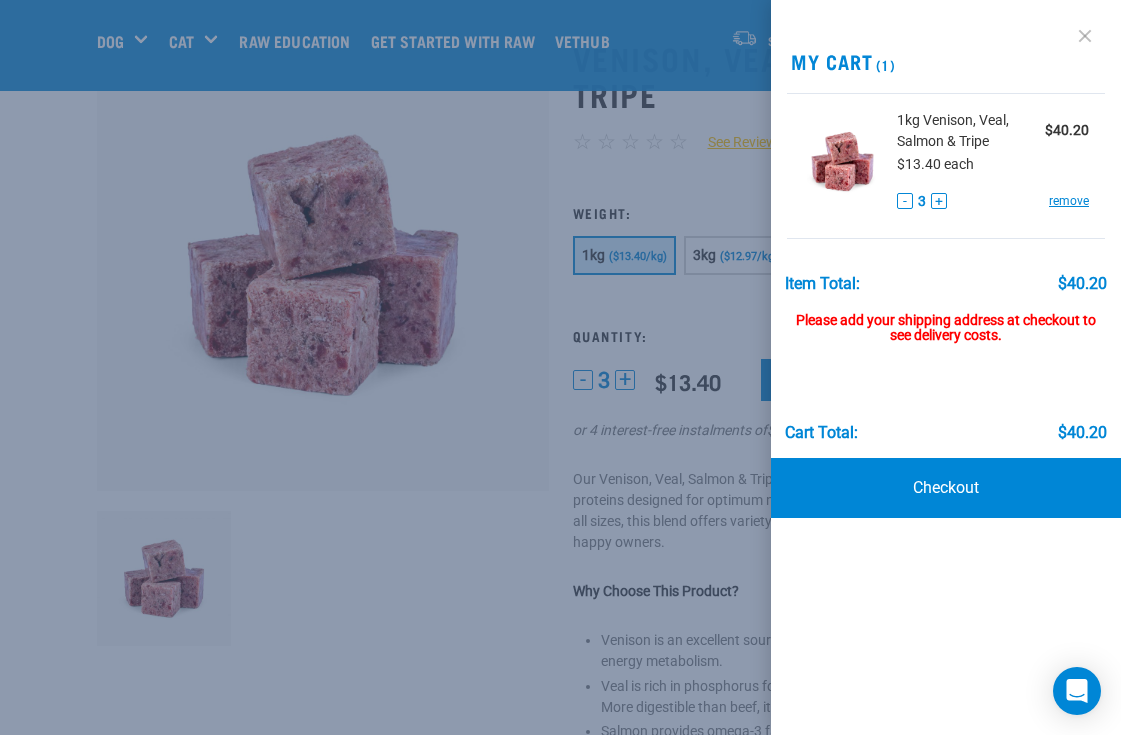 click at bounding box center (1085, 36) 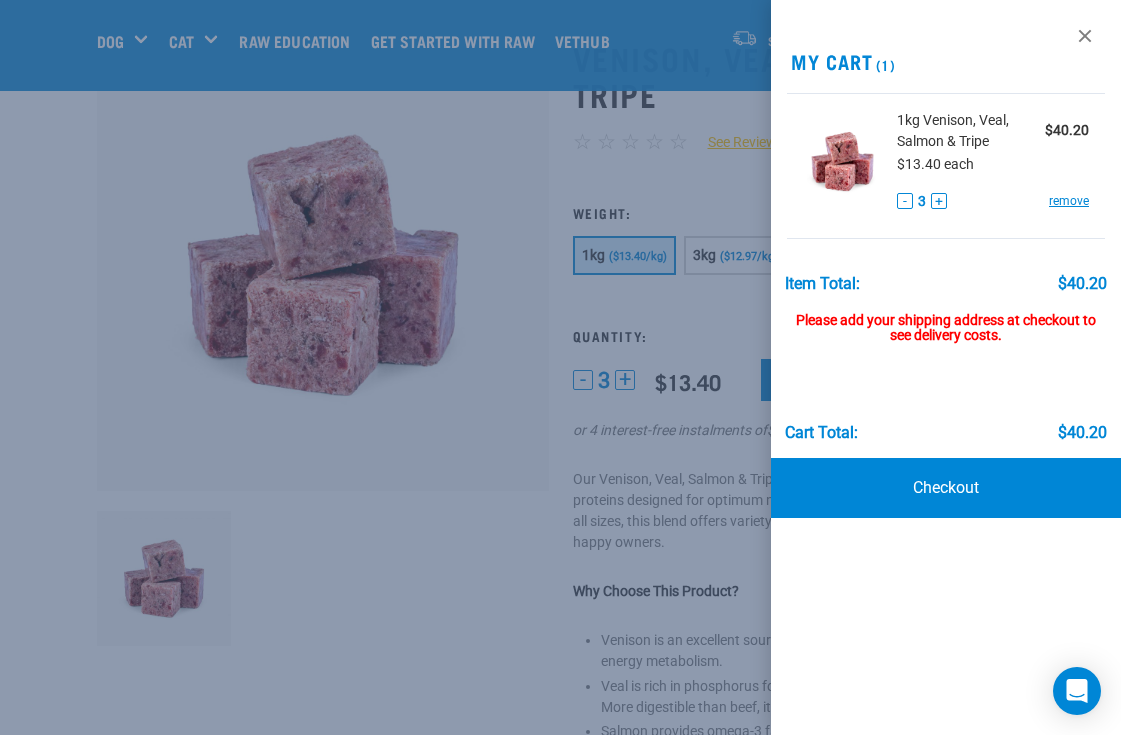click at bounding box center (560, 367) 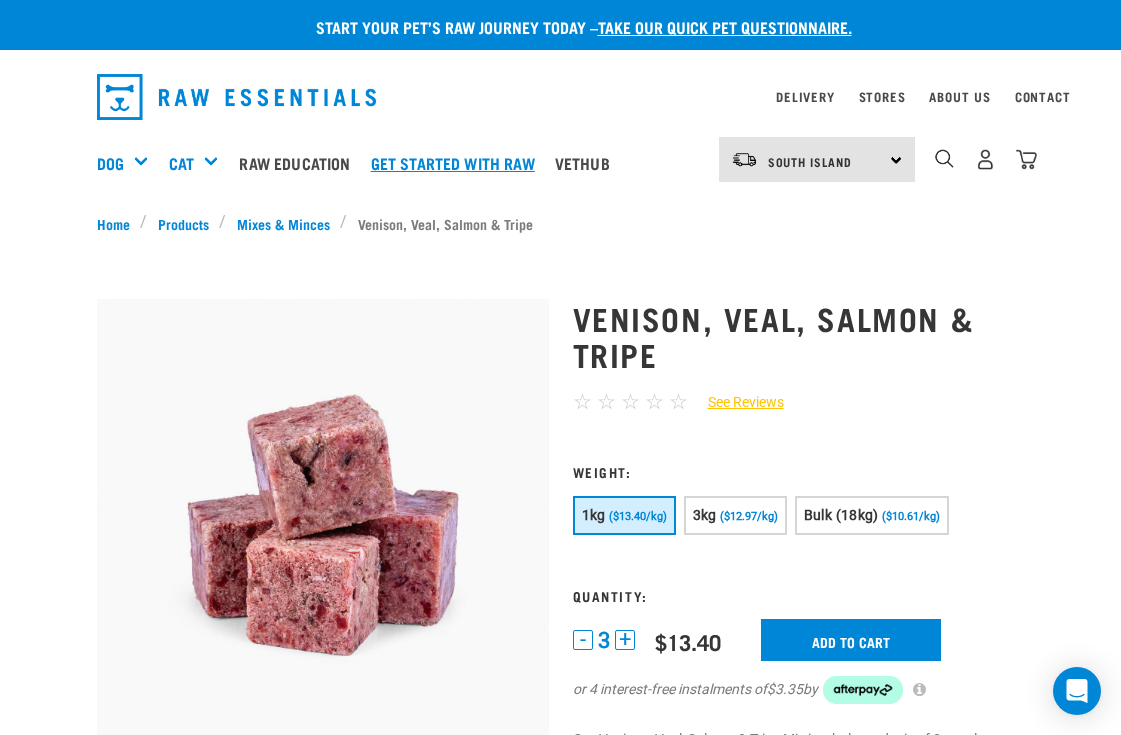 scroll, scrollTop: 0, scrollLeft: 0, axis: both 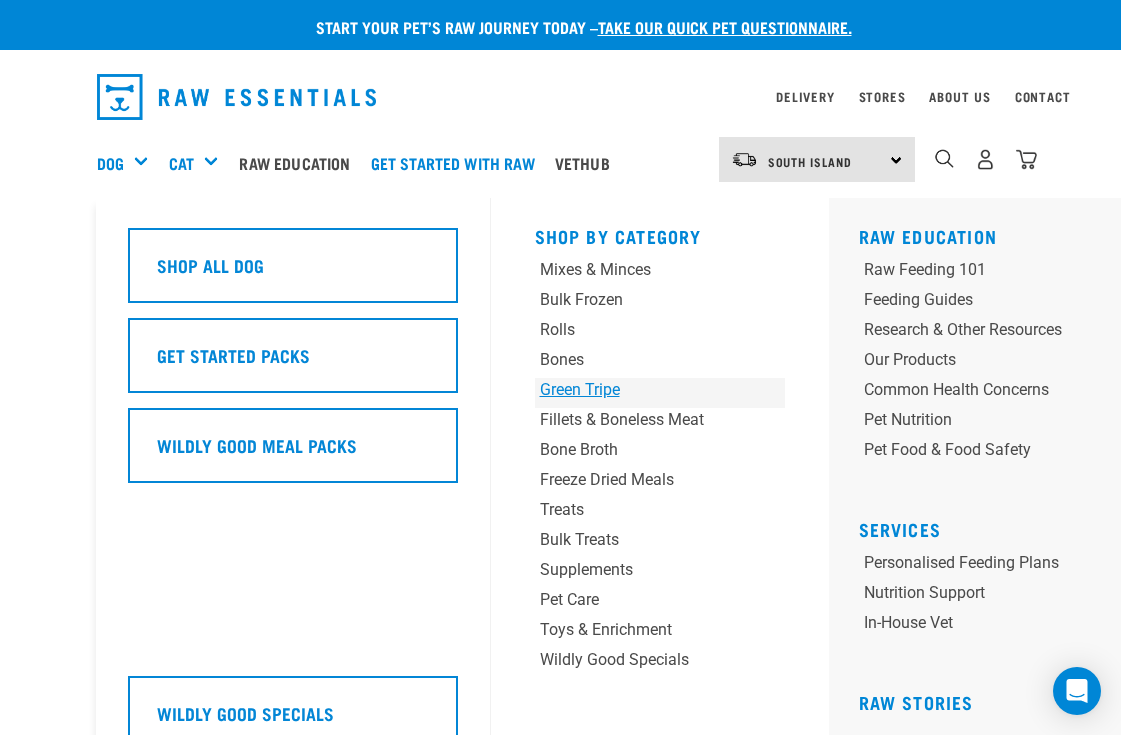 click on "Green Tripe" at bounding box center (638, 390) 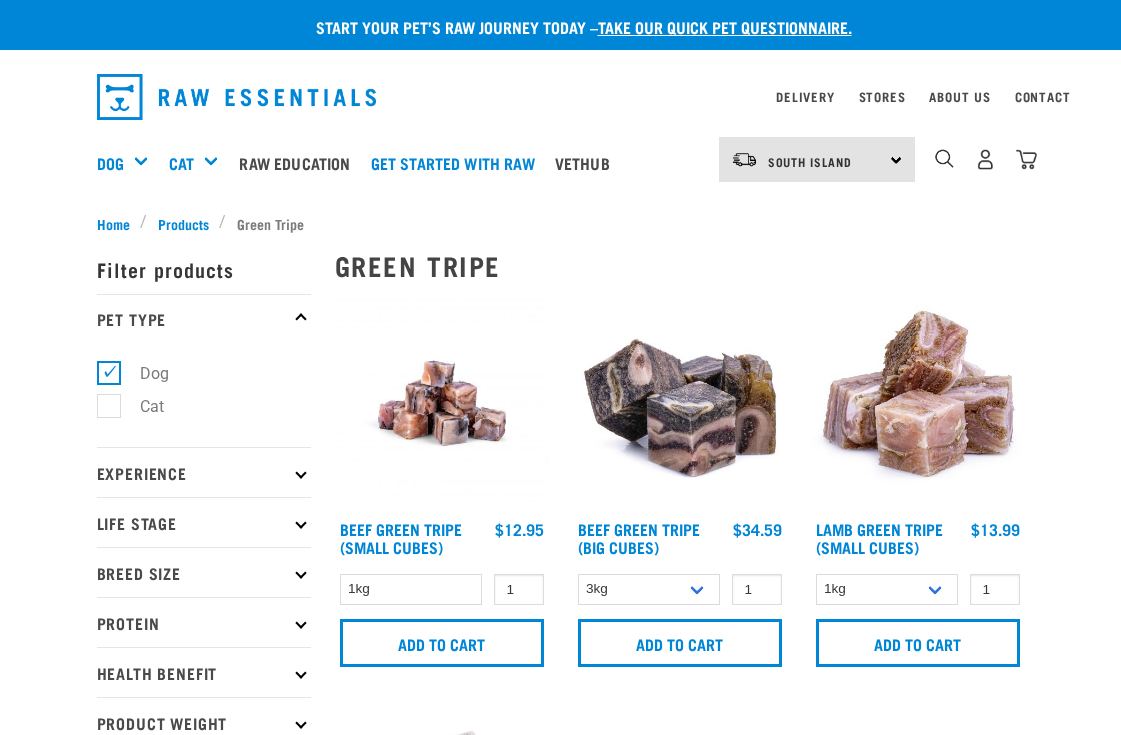scroll, scrollTop: 0, scrollLeft: 0, axis: both 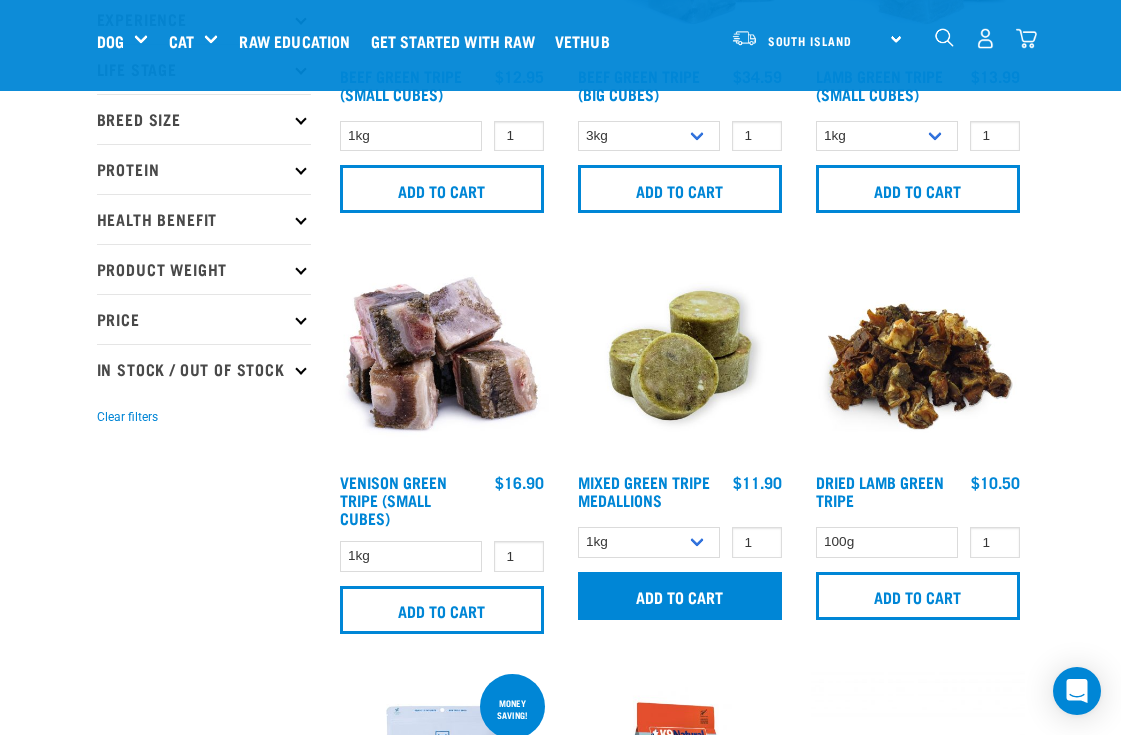 click on "Add to cart" at bounding box center [680, 596] 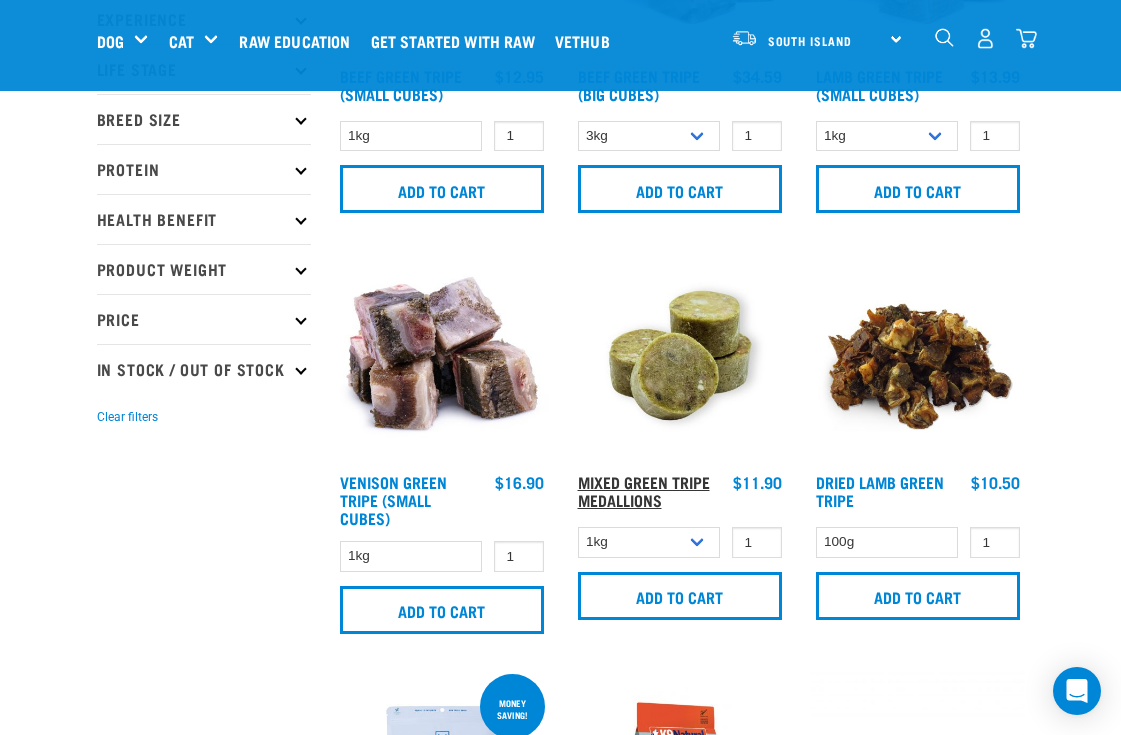 click on "Mixed Green Tripe Medallions" at bounding box center (644, 490) 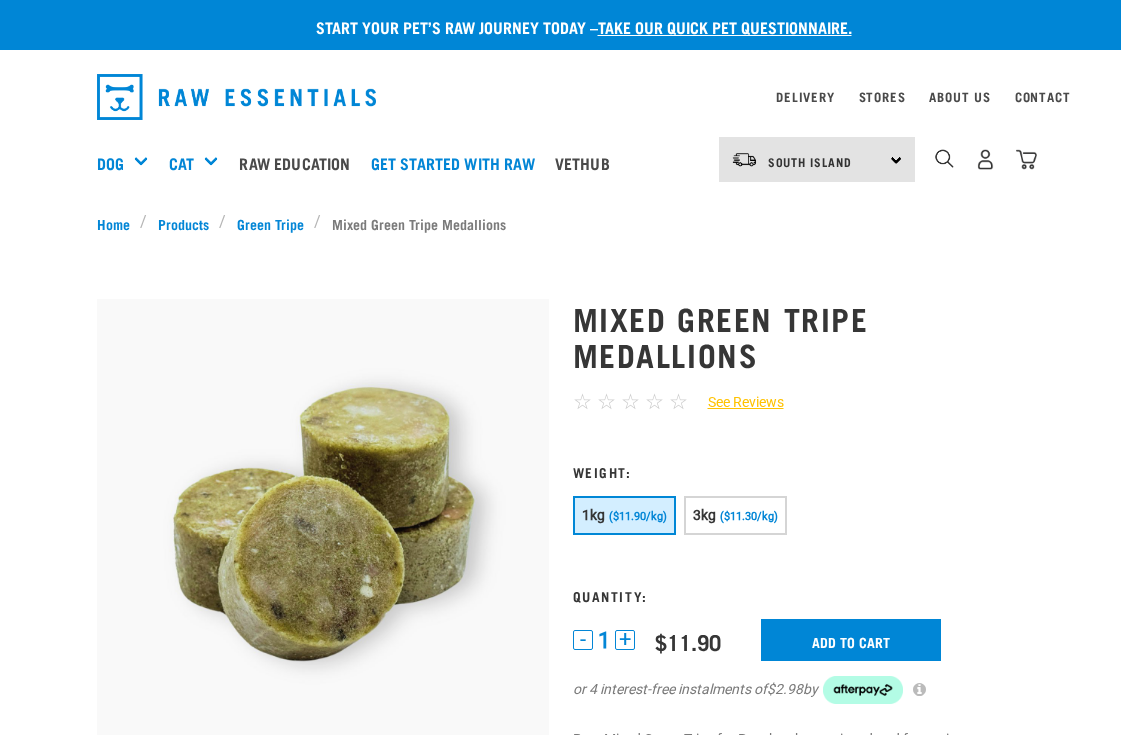 scroll, scrollTop: 0, scrollLeft: 0, axis: both 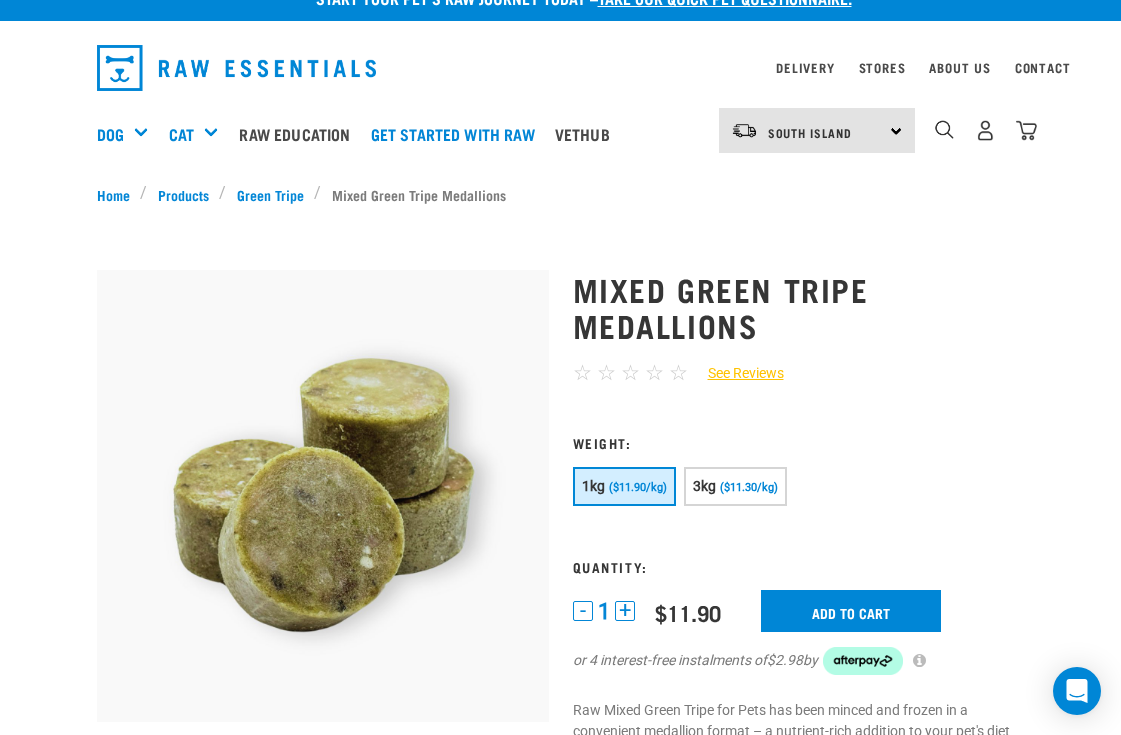 click on "+" at bounding box center (625, 611) 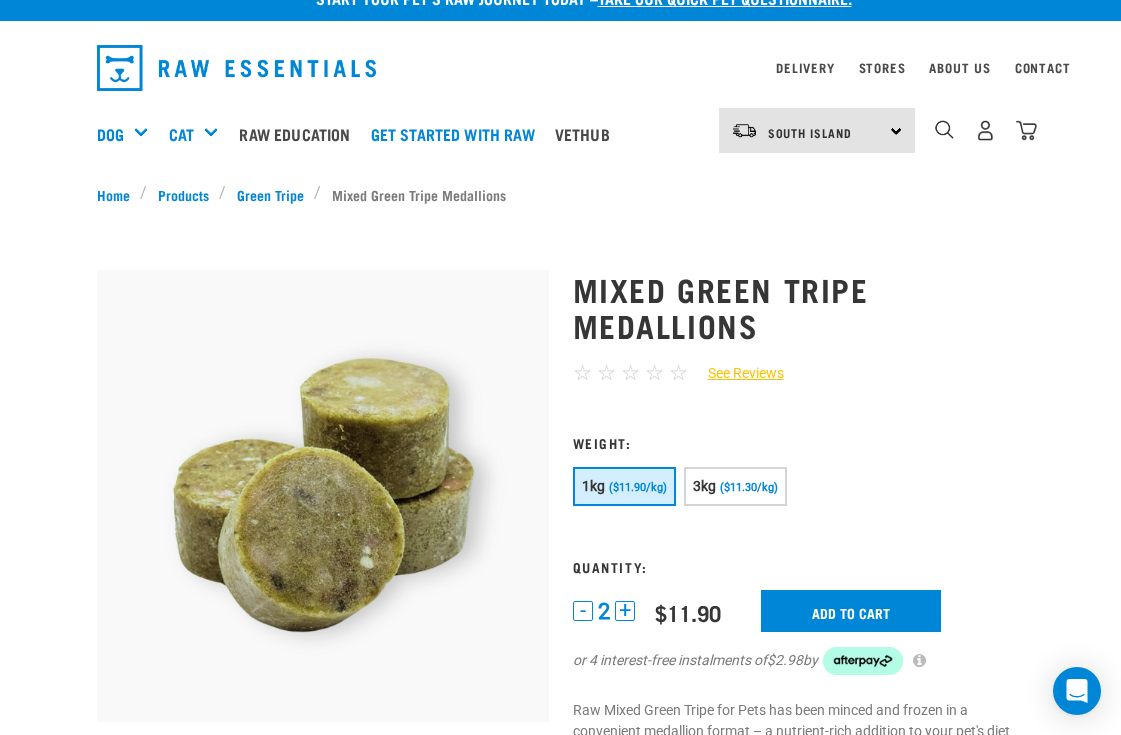 click on "+" at bounding box center [625, 611] 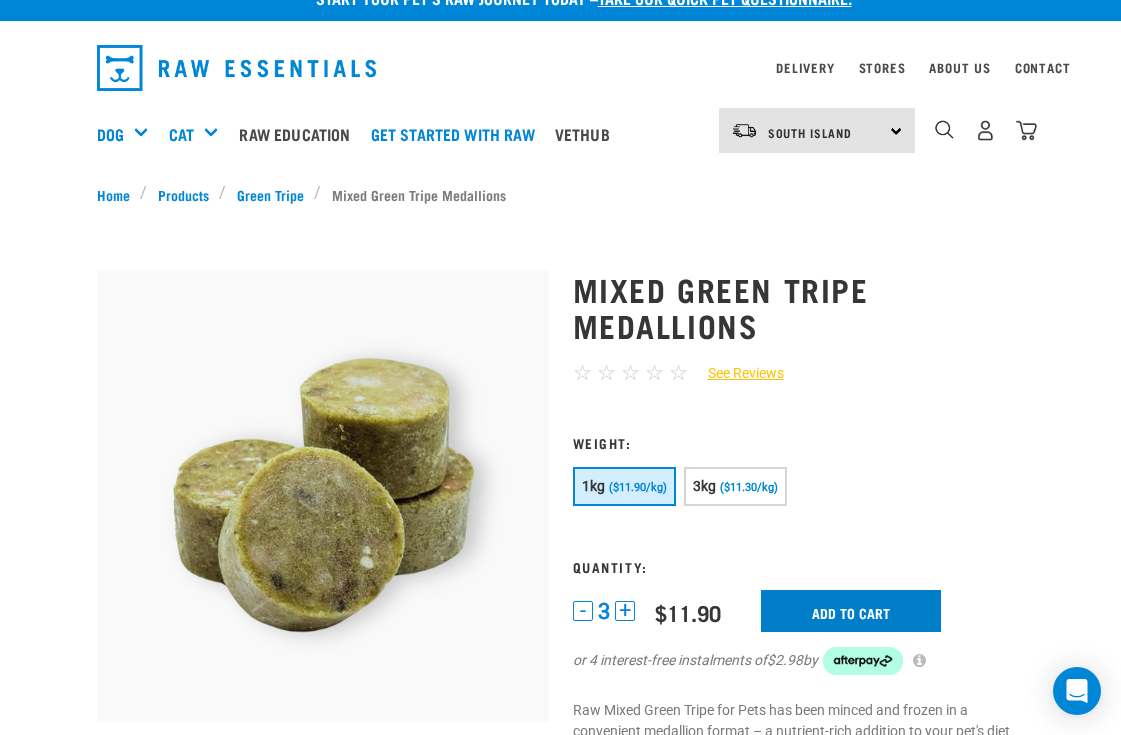 click on "Add to cart" at bounding box center [851, 611] 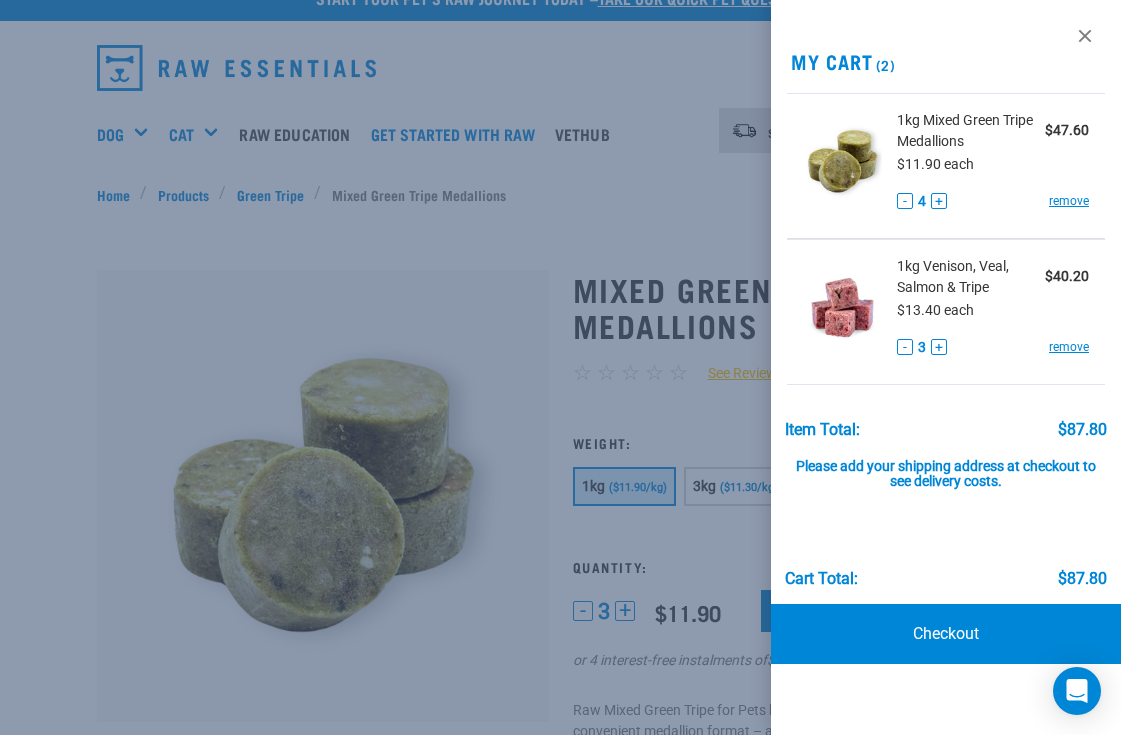 click at bounding box center [560, 367] 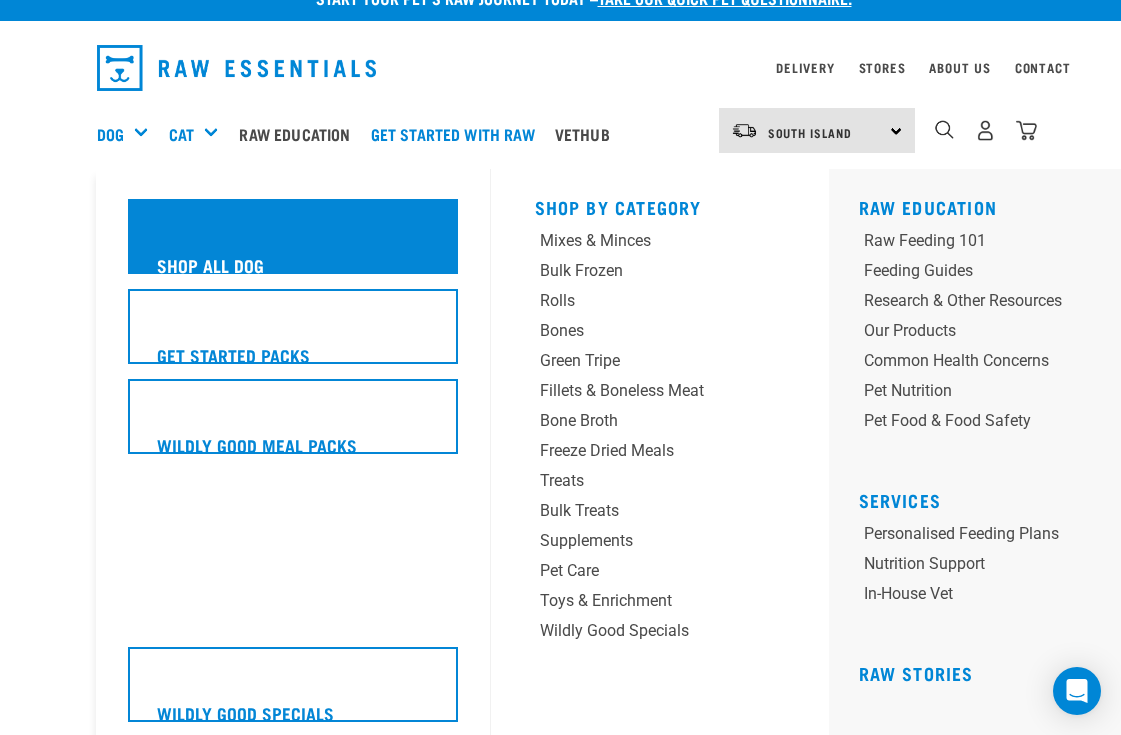 click on "Shop All Dog" at bounding box center [210, 265] 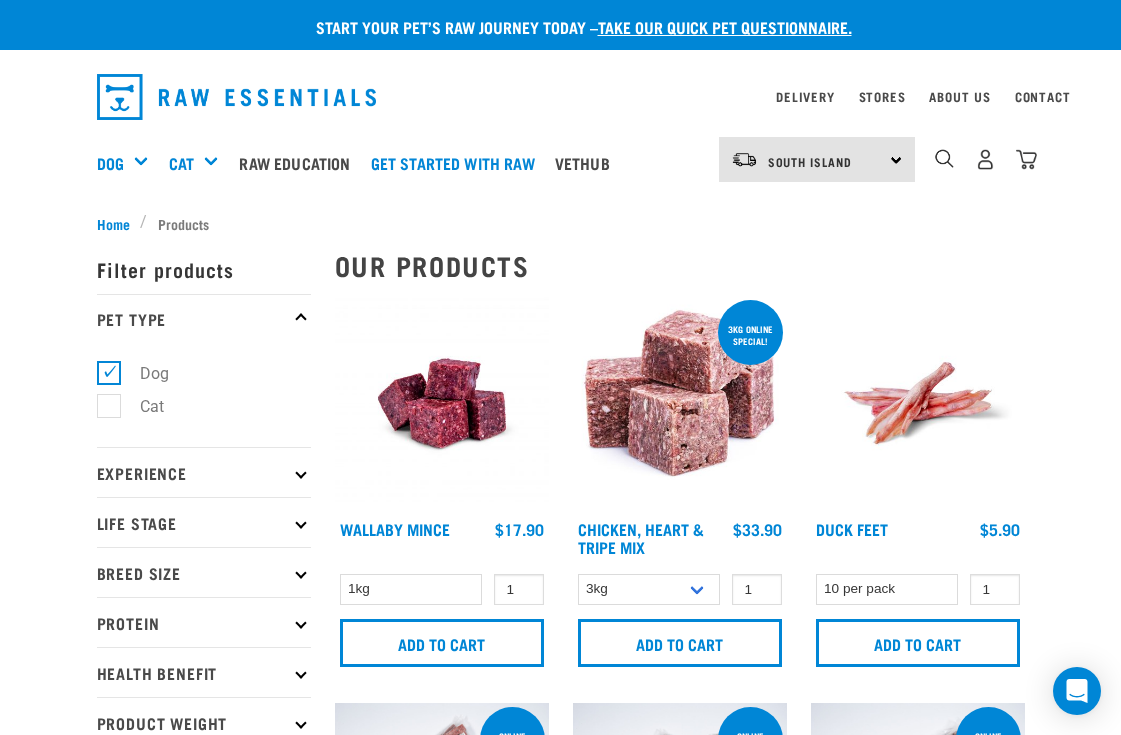 scroll, scrollTop: 0, scrollLeft: 0, axis: both 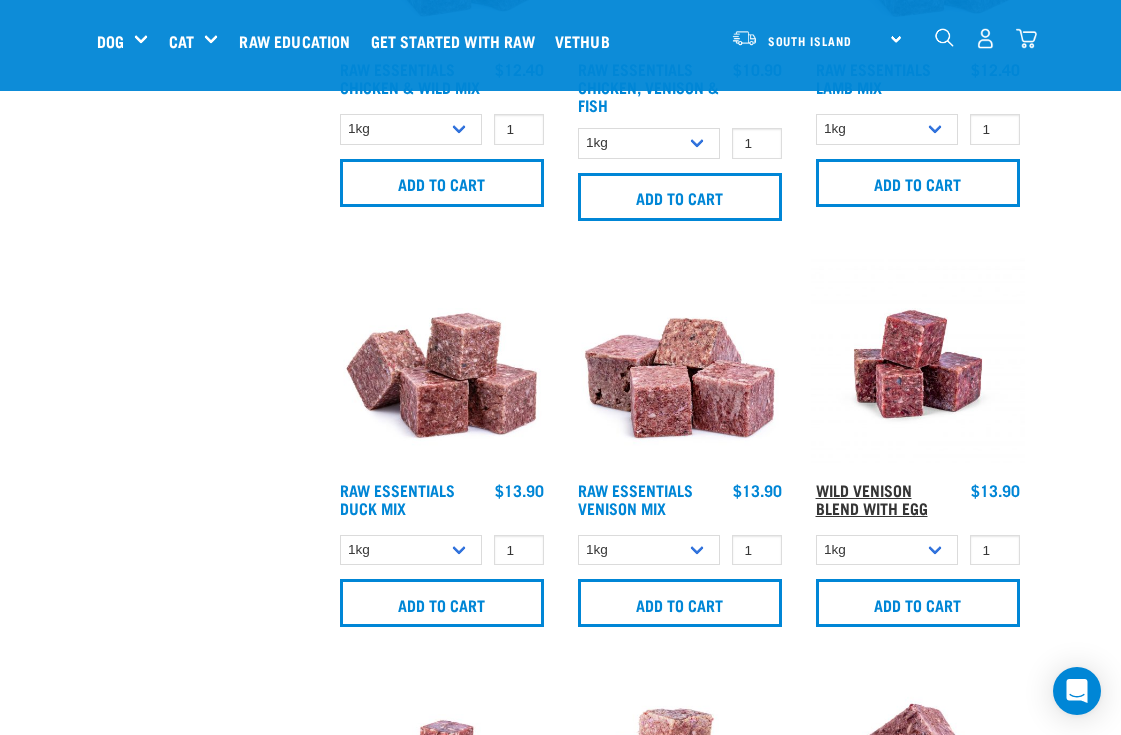 click on "Wild Venison Blend with Egg" at bounding box center (872, 498) 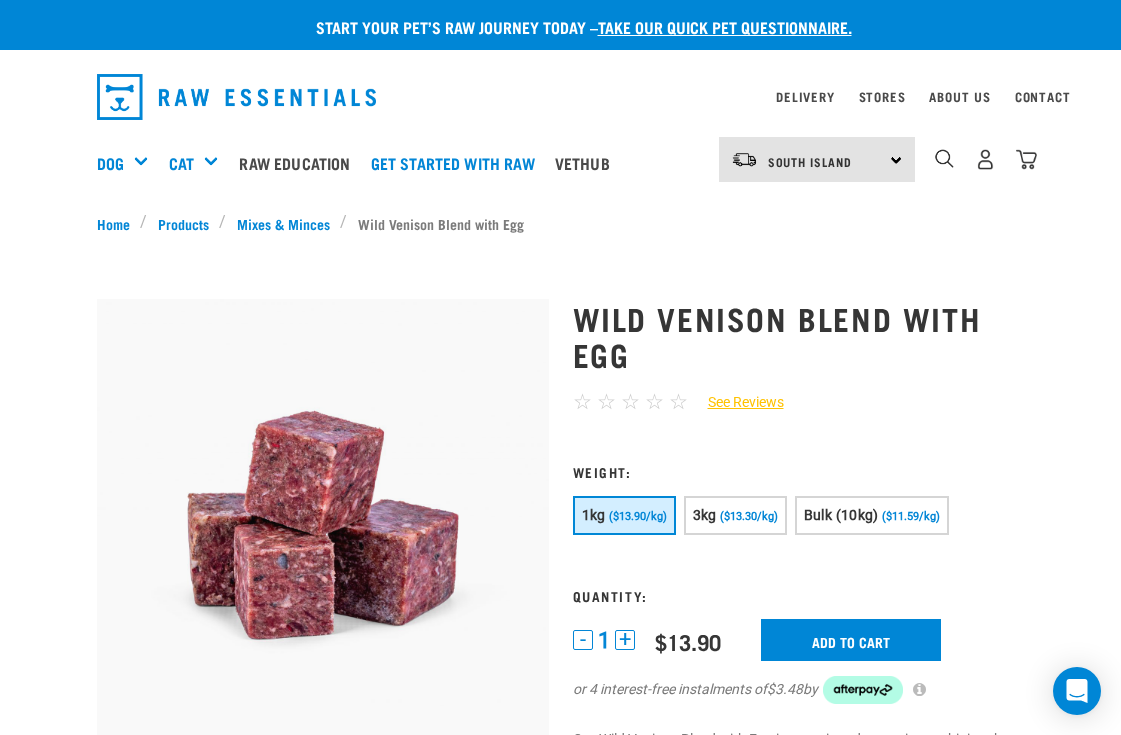 scroll, scrollTop: 0, scrollLeft: 0, axis: both 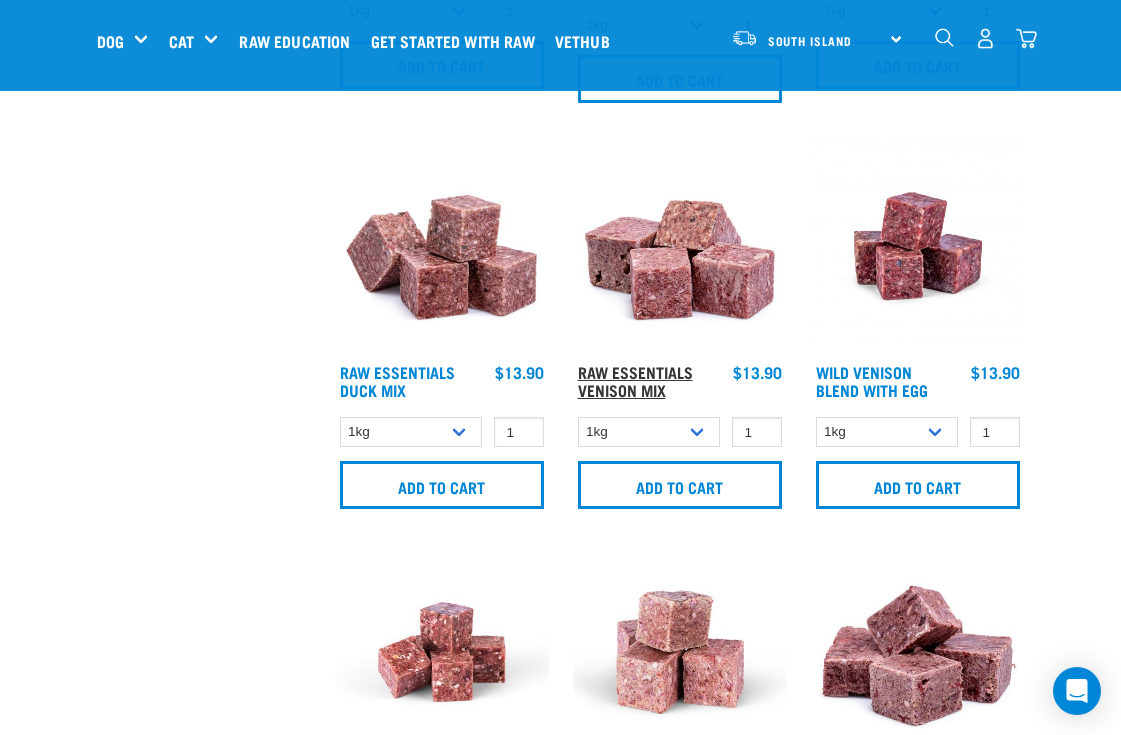 click on "Raw Essentials Venison Mix" at bounding box center [635, 380] 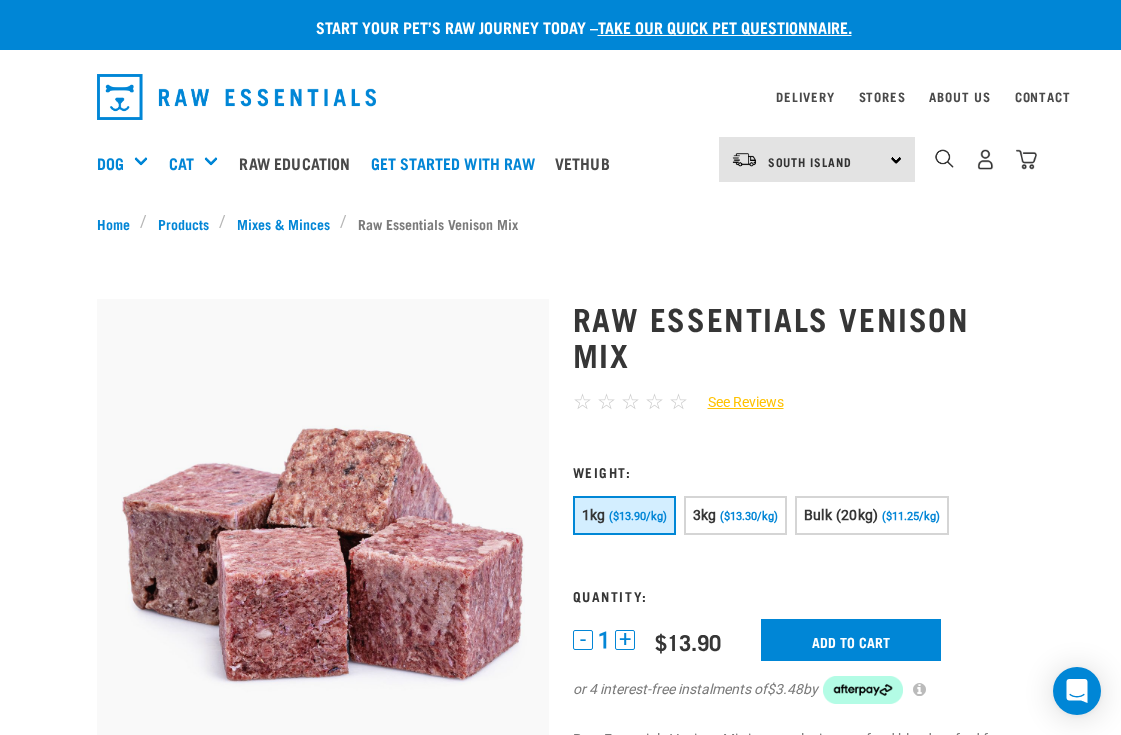 scroll, scrollTop: 0, scrollLeft: 0, axis: both 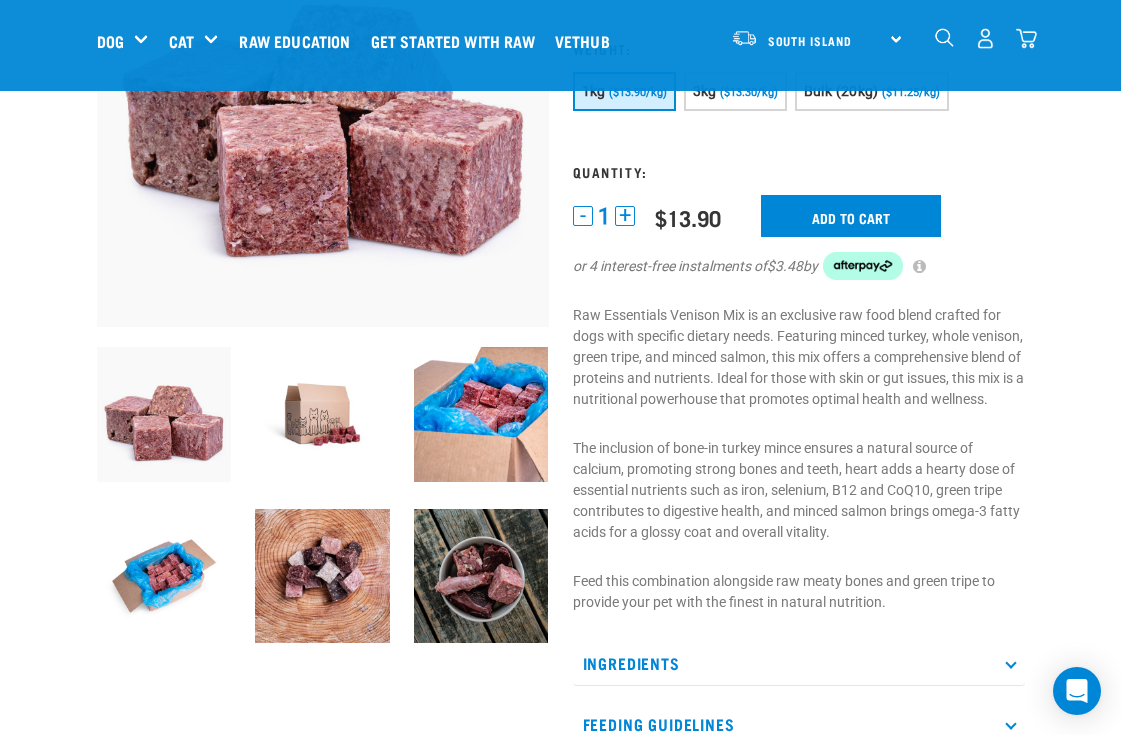 click on "+" at bounding box center (625, 216) 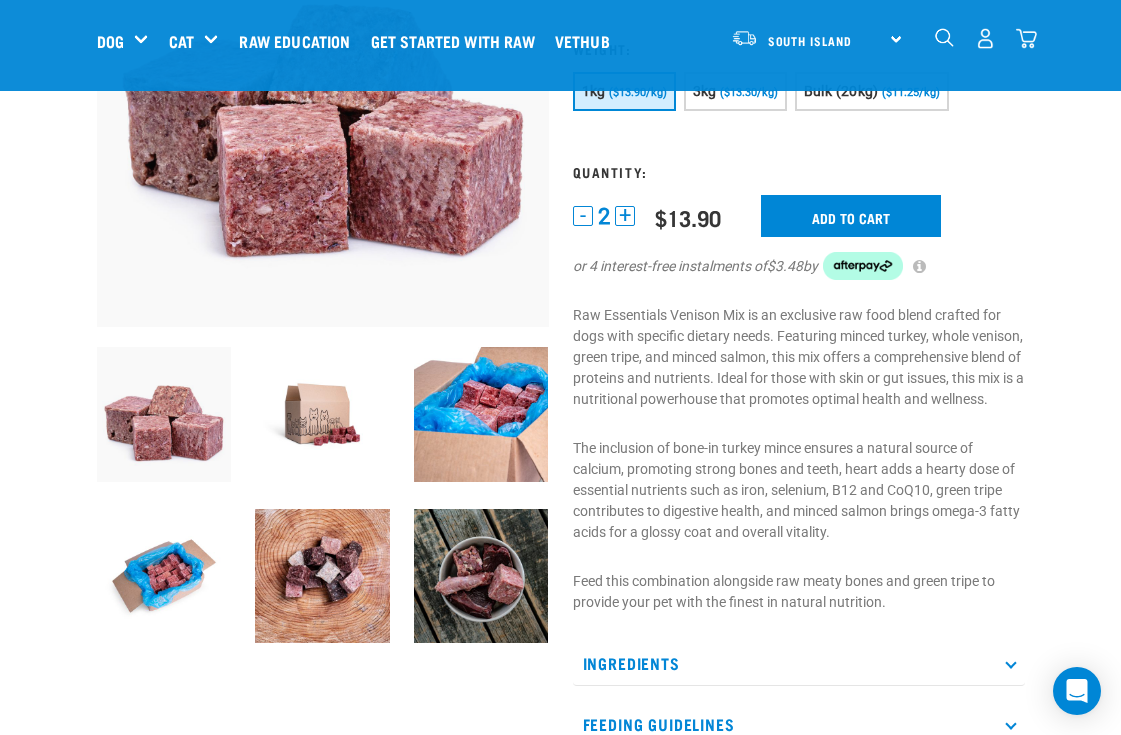 click on "+" at bounding box center [625, 216] 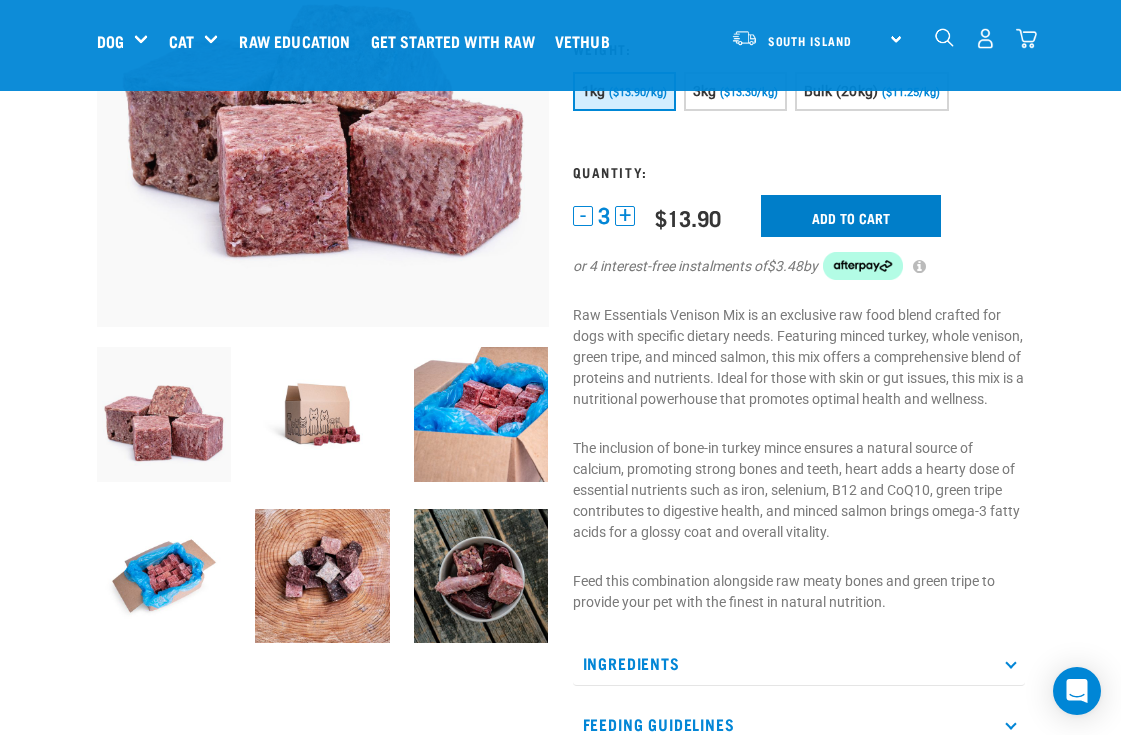click on "Add to cart" at bounding box center (851, 216) 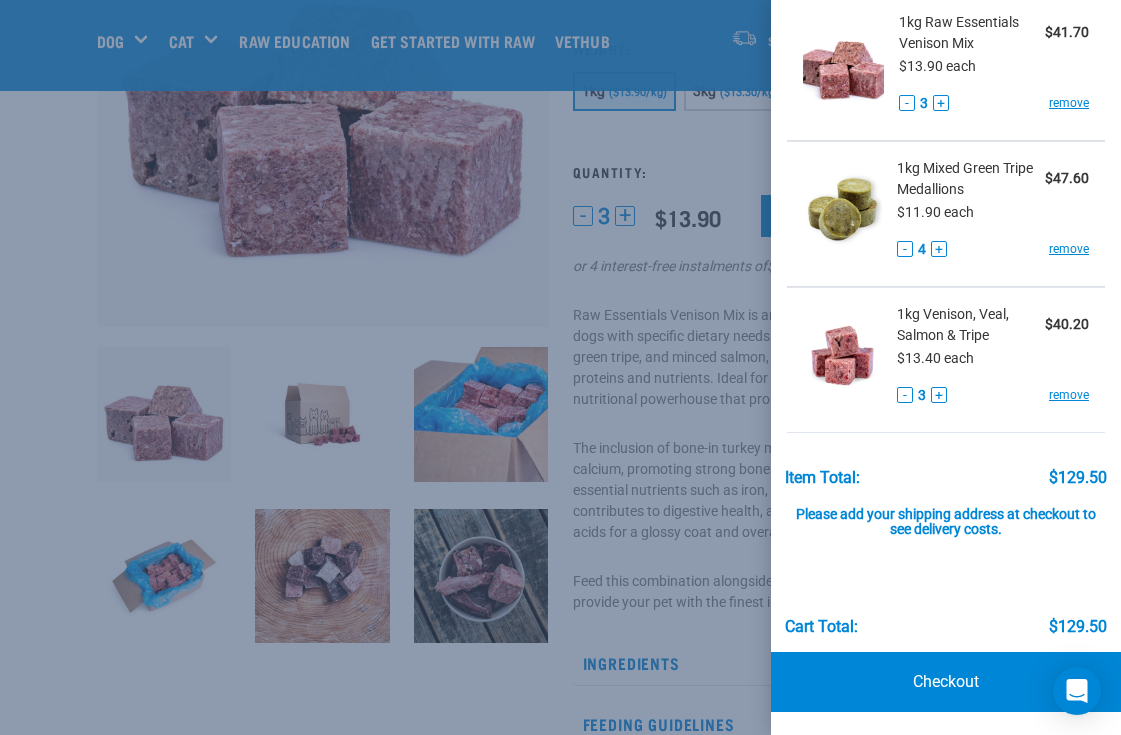 scroll, scrollTop: 97, scrollLeft: 0, axis: vertical 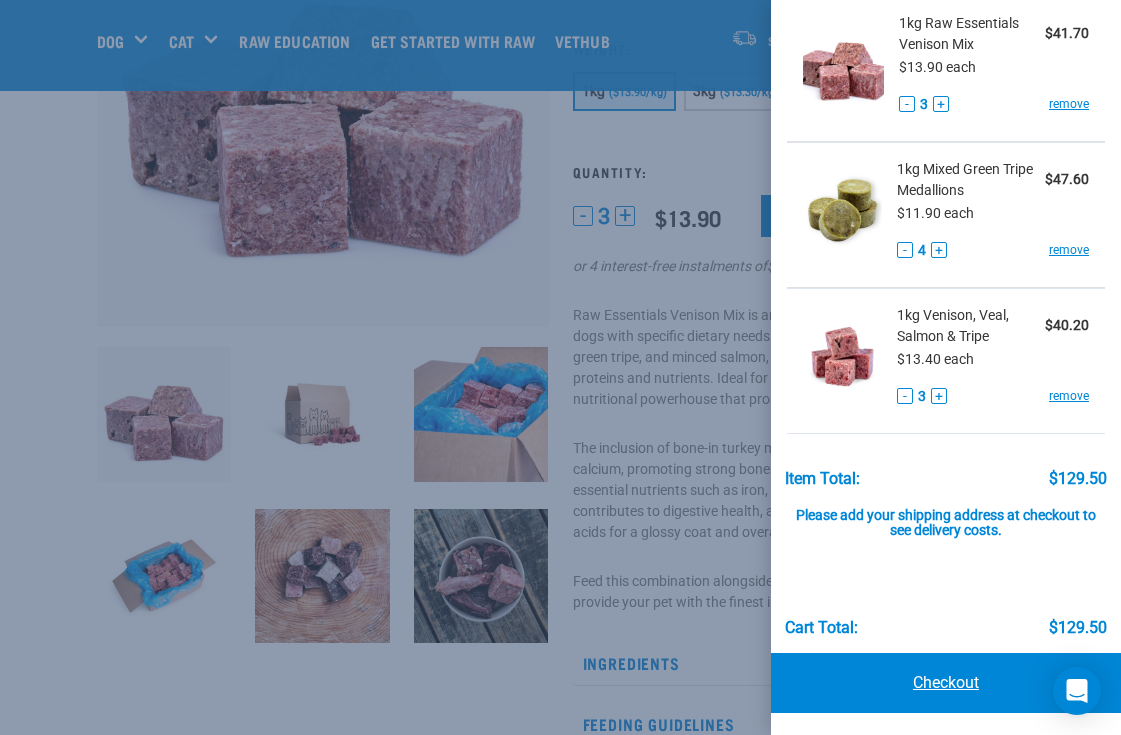 click on "Checkout" at bounding box center (946, 683) 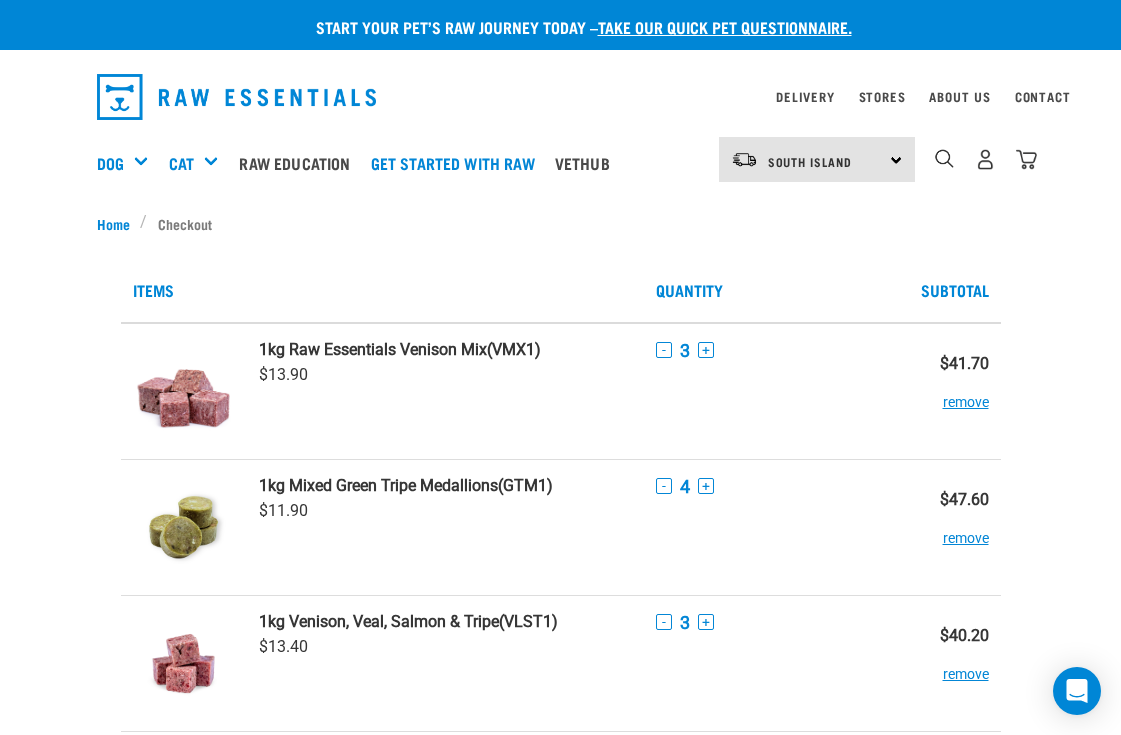 scroll, scrollTop: 0, scrollLeft: 0, axis: both 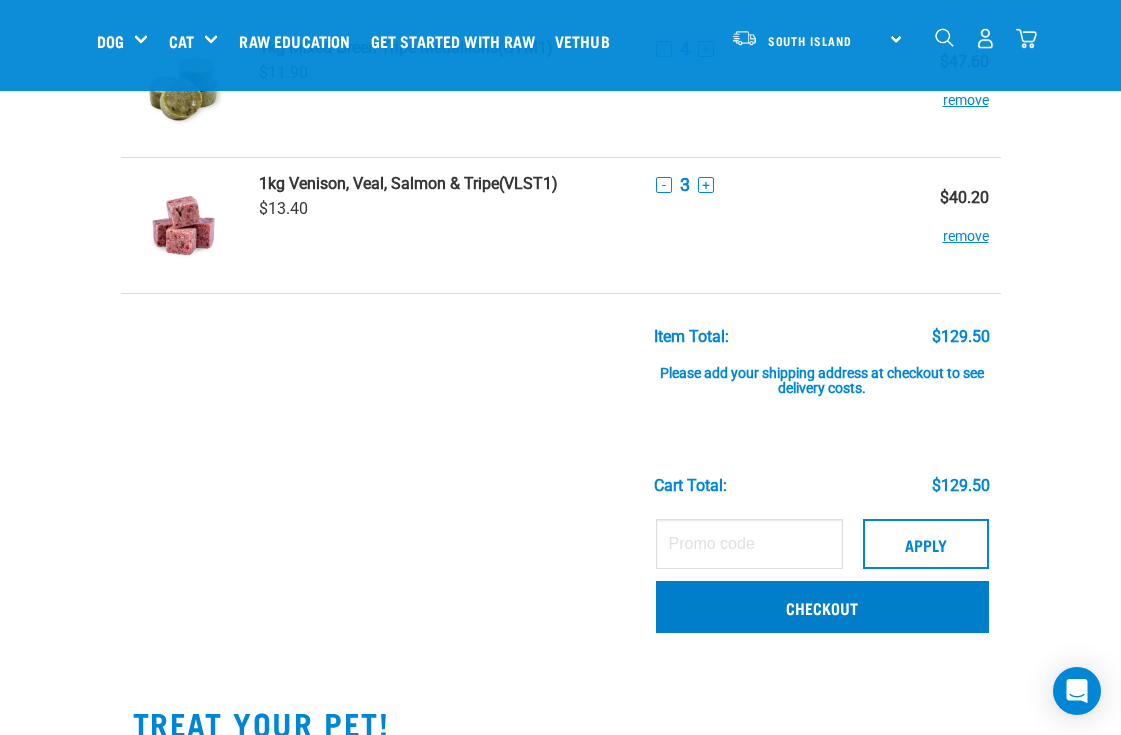 click on "Checkout" at bounding box center [822, 607] 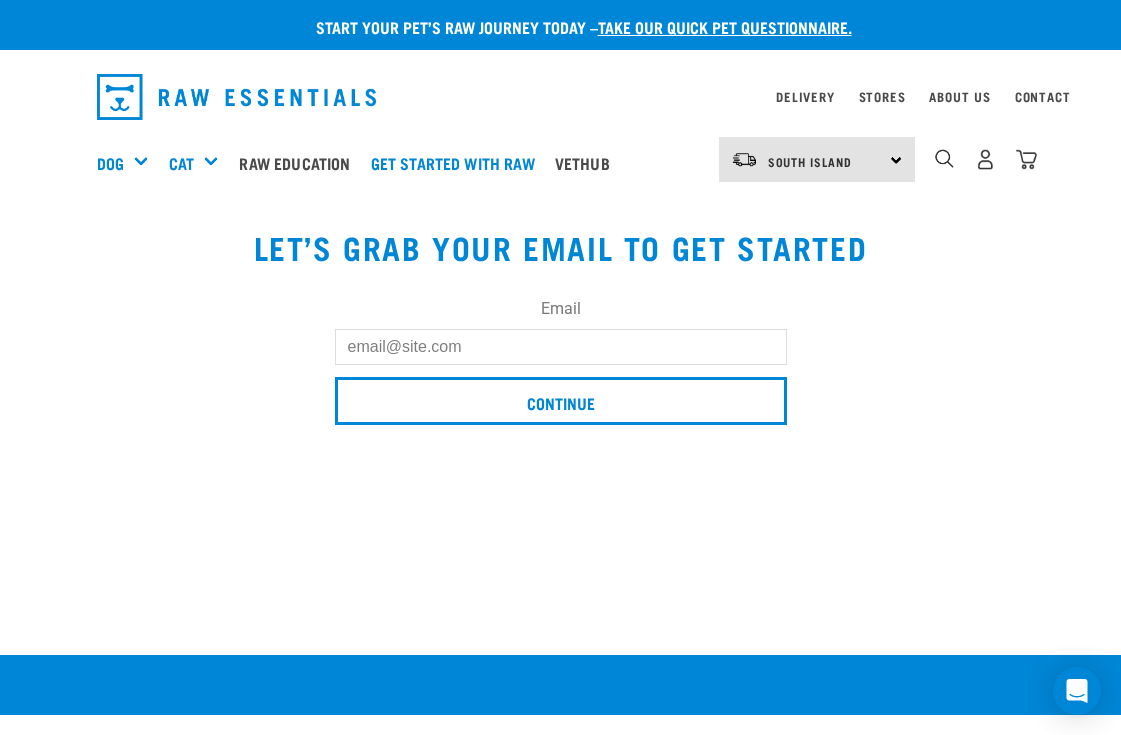 scroll, scrollTop: 0, scrollLeft: 0, axis: both 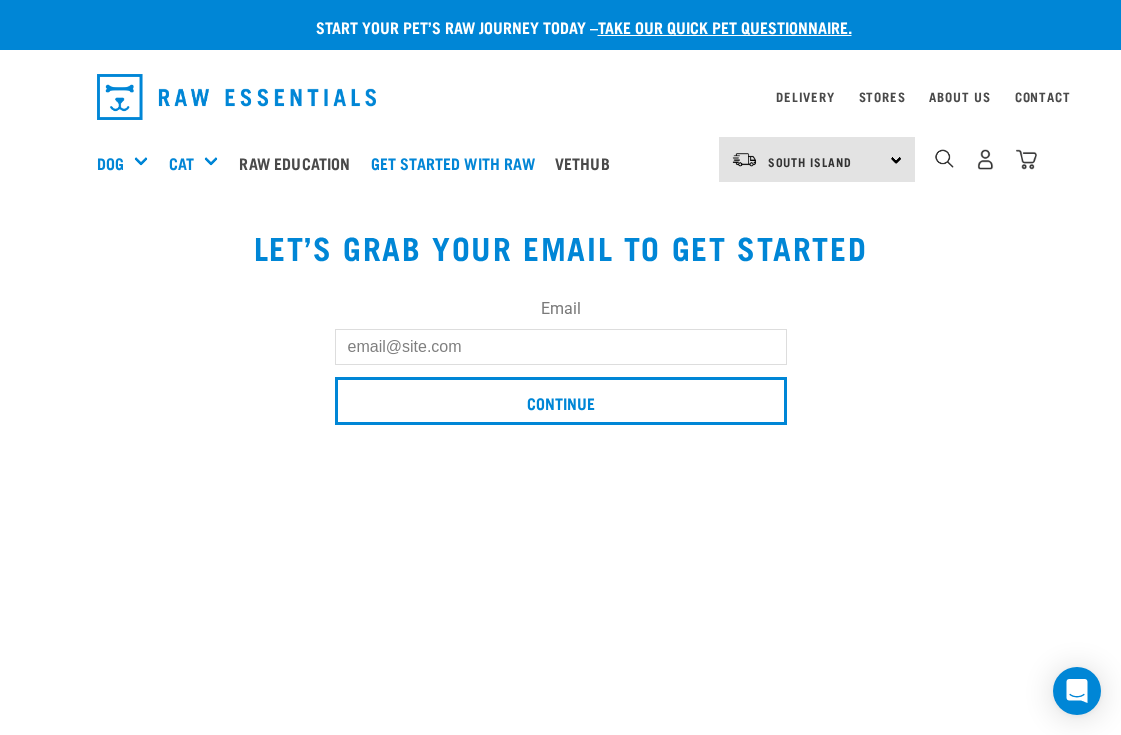 click on "Email" at bounding box center (561, 347) 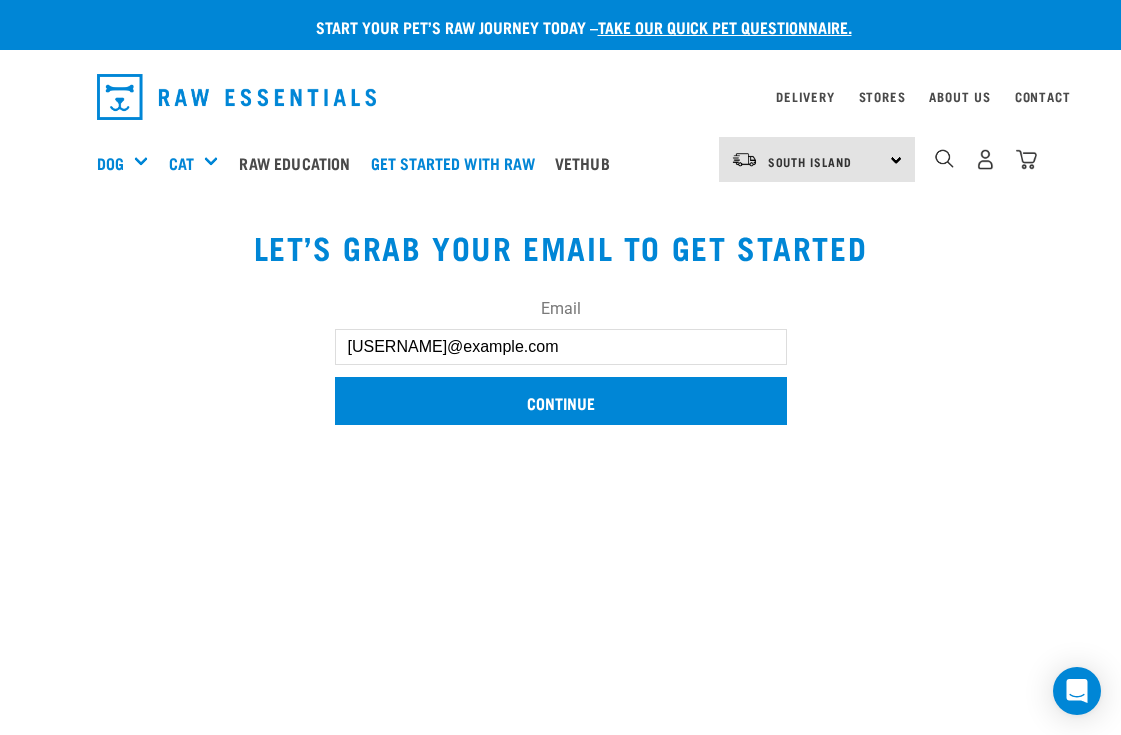 click on "Continue" at bounding box center [561, 401] 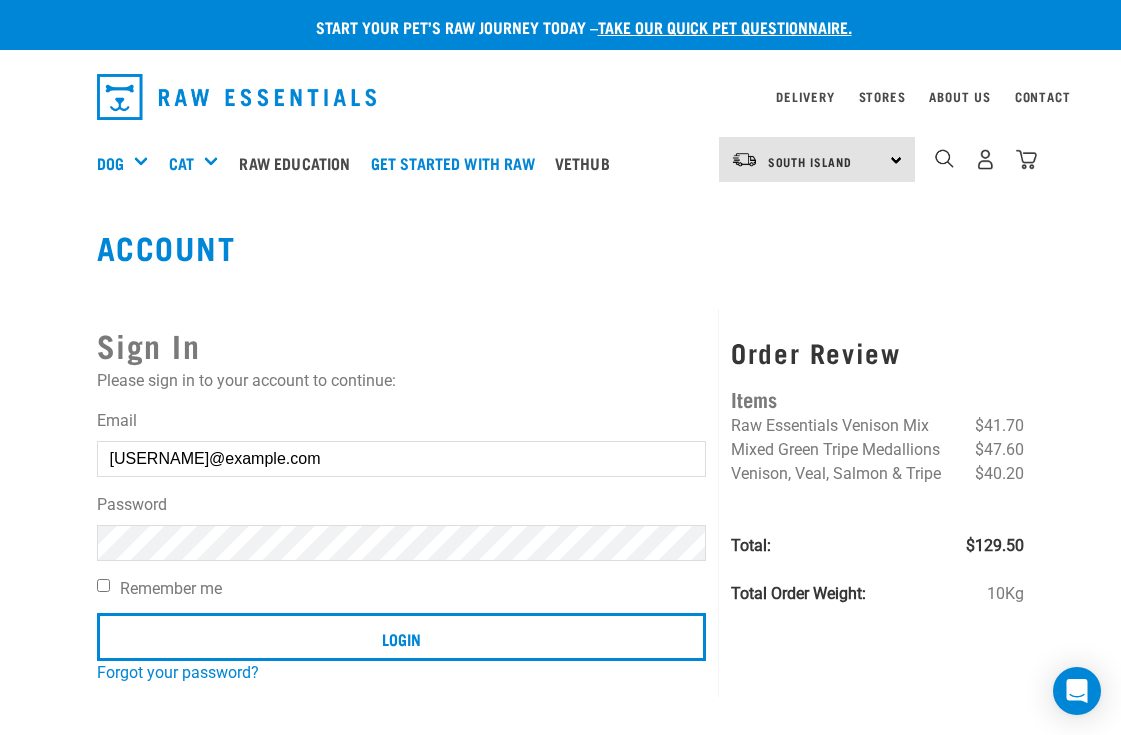 scroll, scrollTop: 0, scrollLeft: 0, axis: both 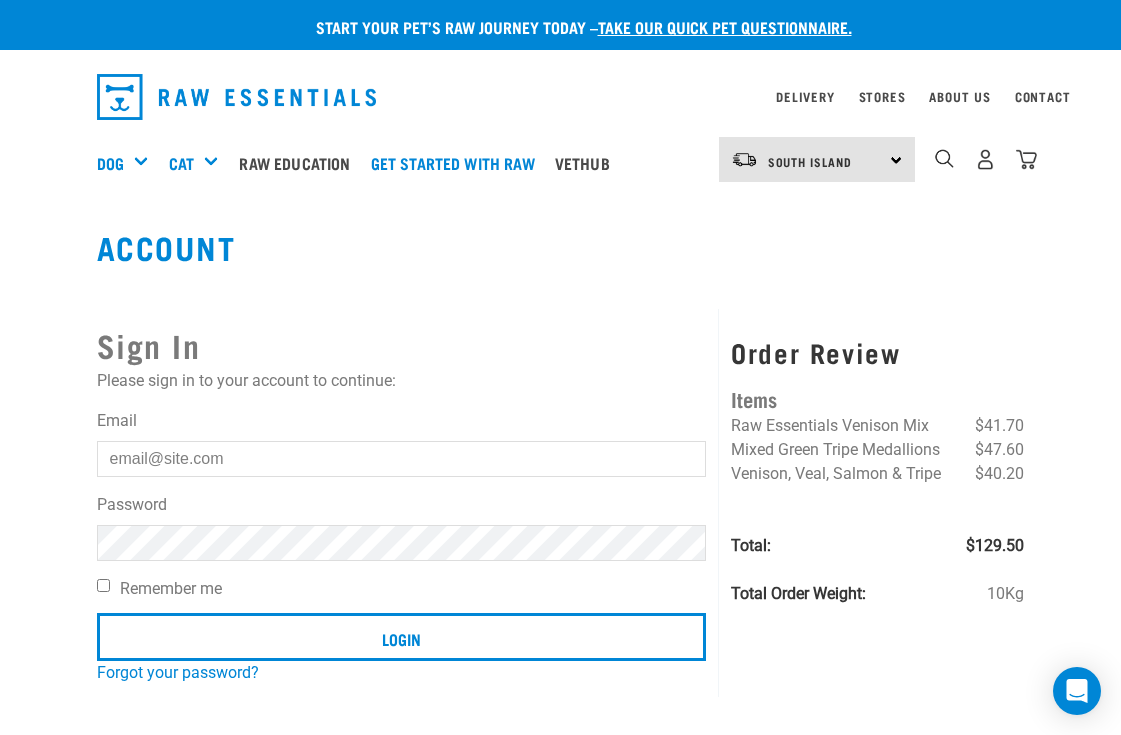 type on "[USERNAME]@example.com" 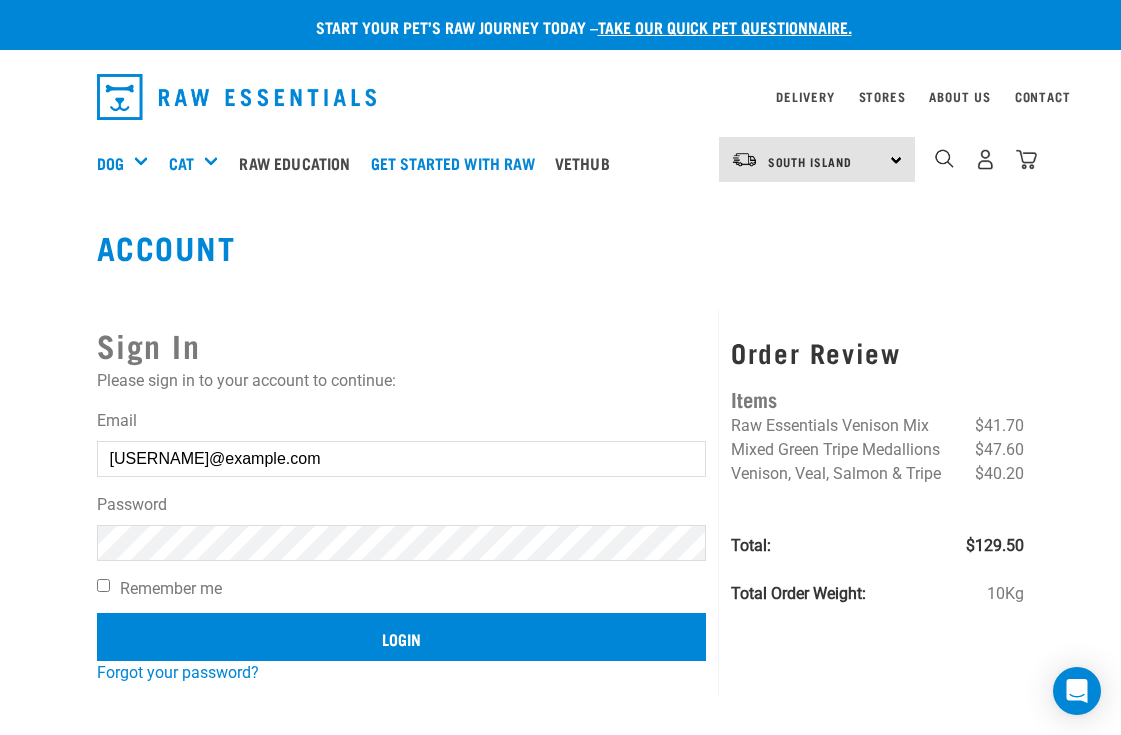 click on "Login" at bounding box center [402, 637] 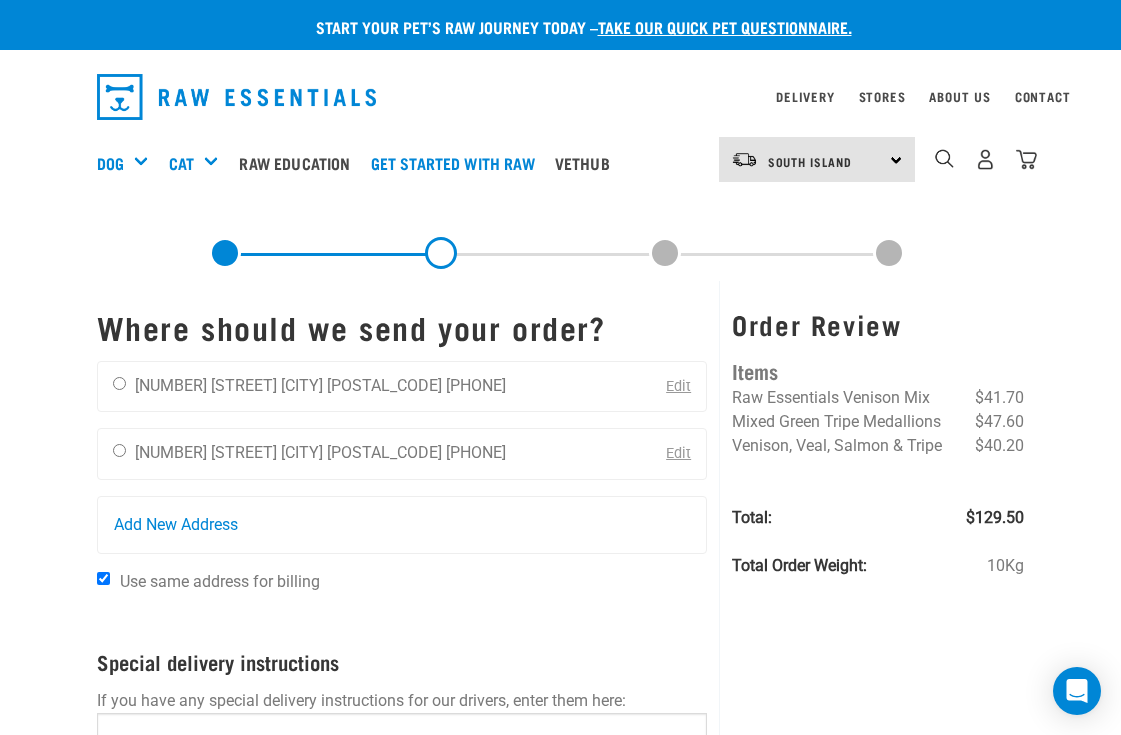scroll, scrollTop: 0, scrollLeft: 0, axis: both 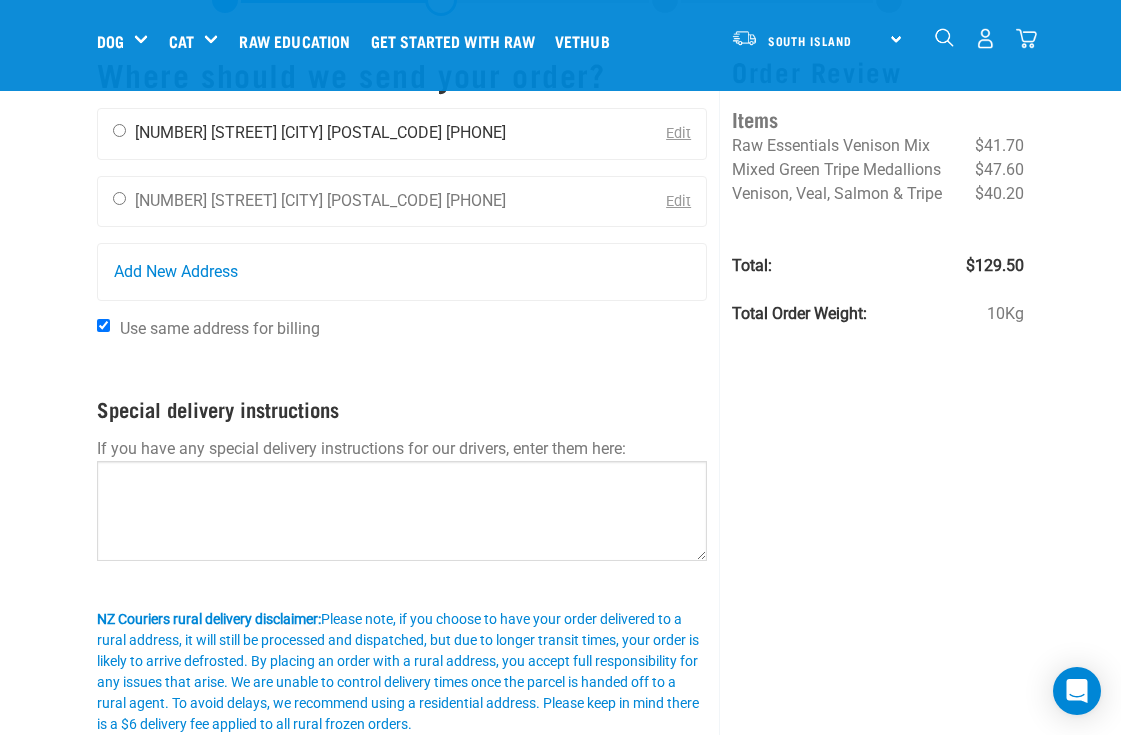 click at bounding box center (119, 130) 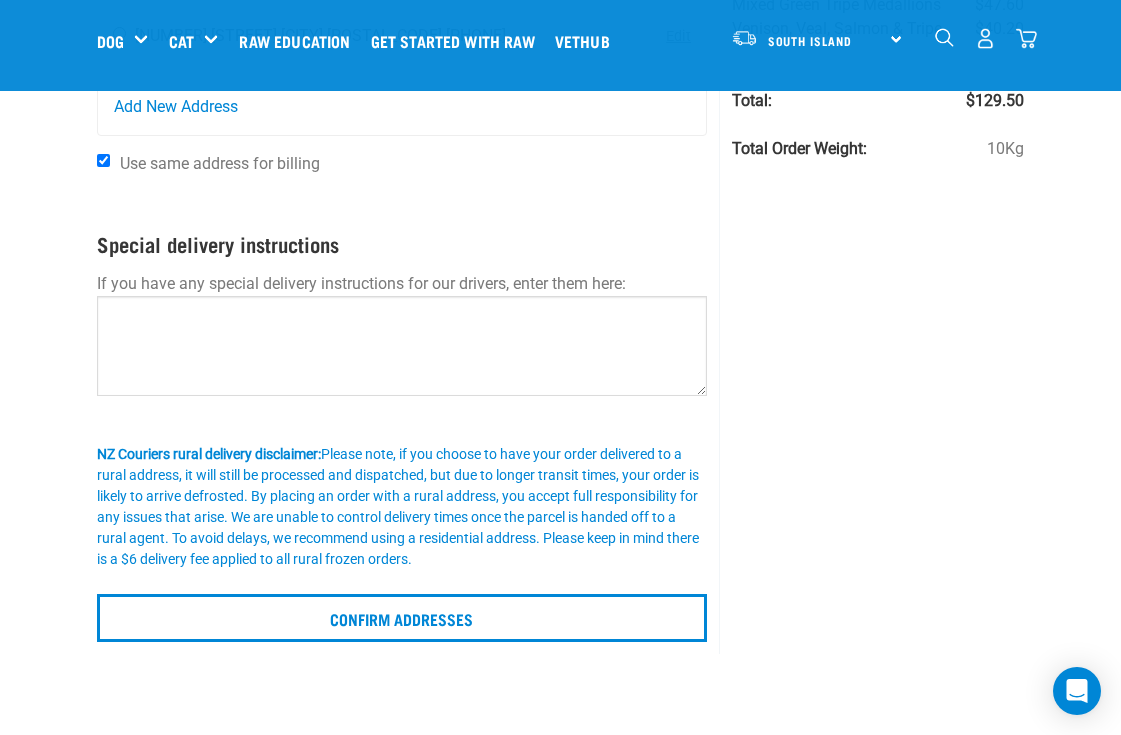 scroll, scrollTop: 265, scrollLeft: 0, axis: vertical 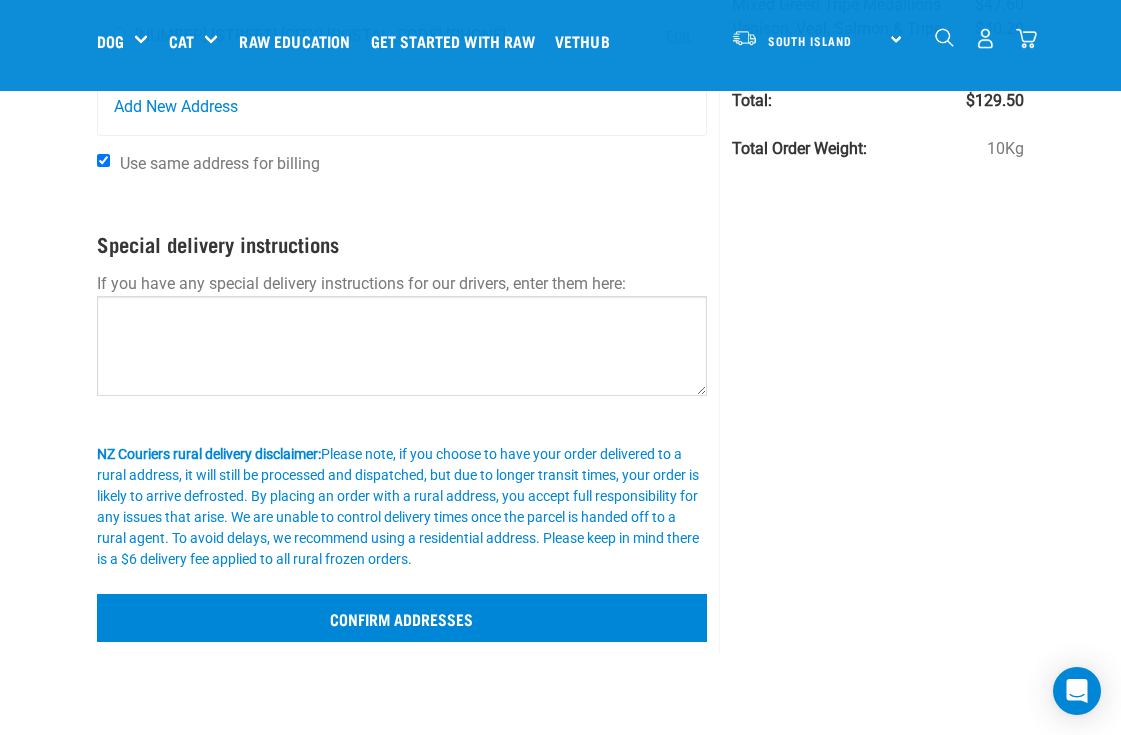click on "Confirm addresses" at bounding box center [402, 618] 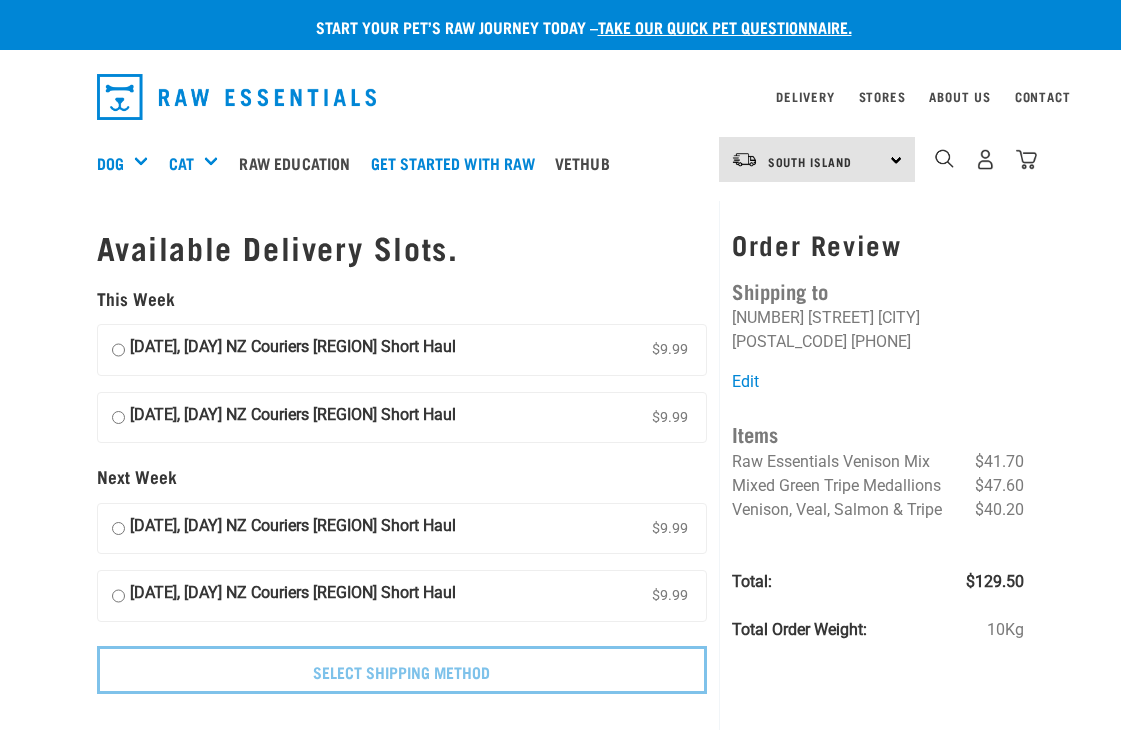 scroll, scrollTop: 0, scrollLeft: 0, axis: both 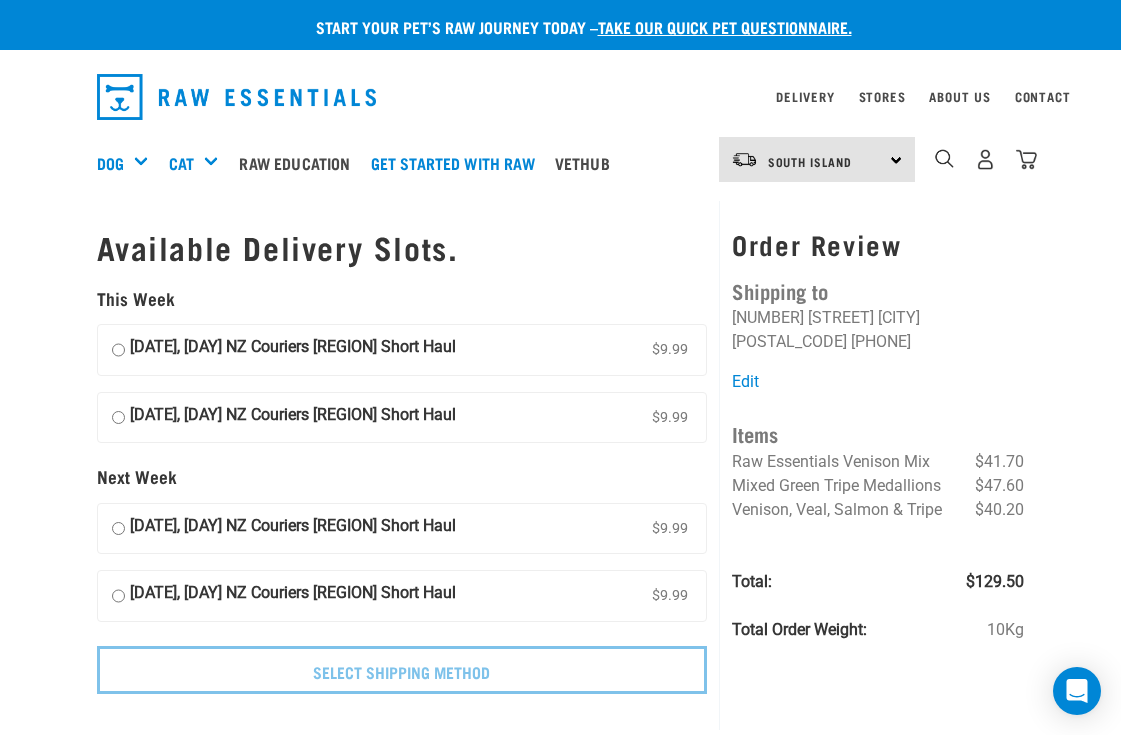 click on "[DATE], [DAY] NZ Couriers [REGION] Short Haul
$9.99" at bounding box center [118, 350] 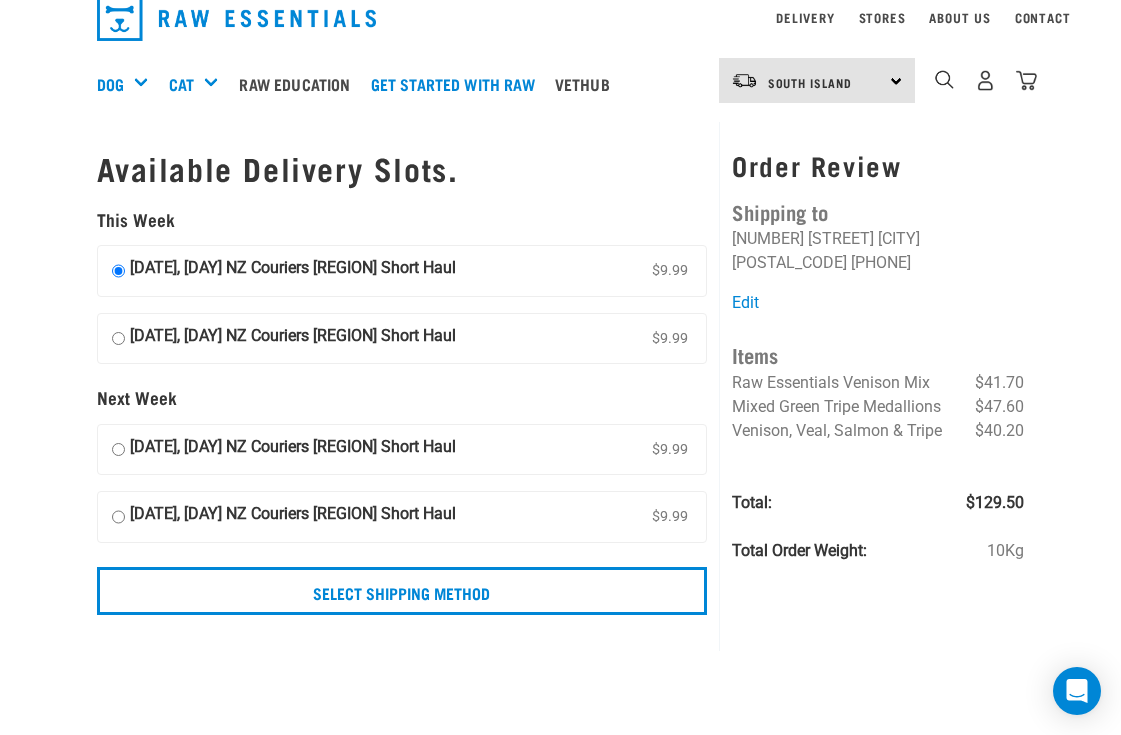 scroll, scrollTop: 86, scrollLeft: 0, axis: vertical 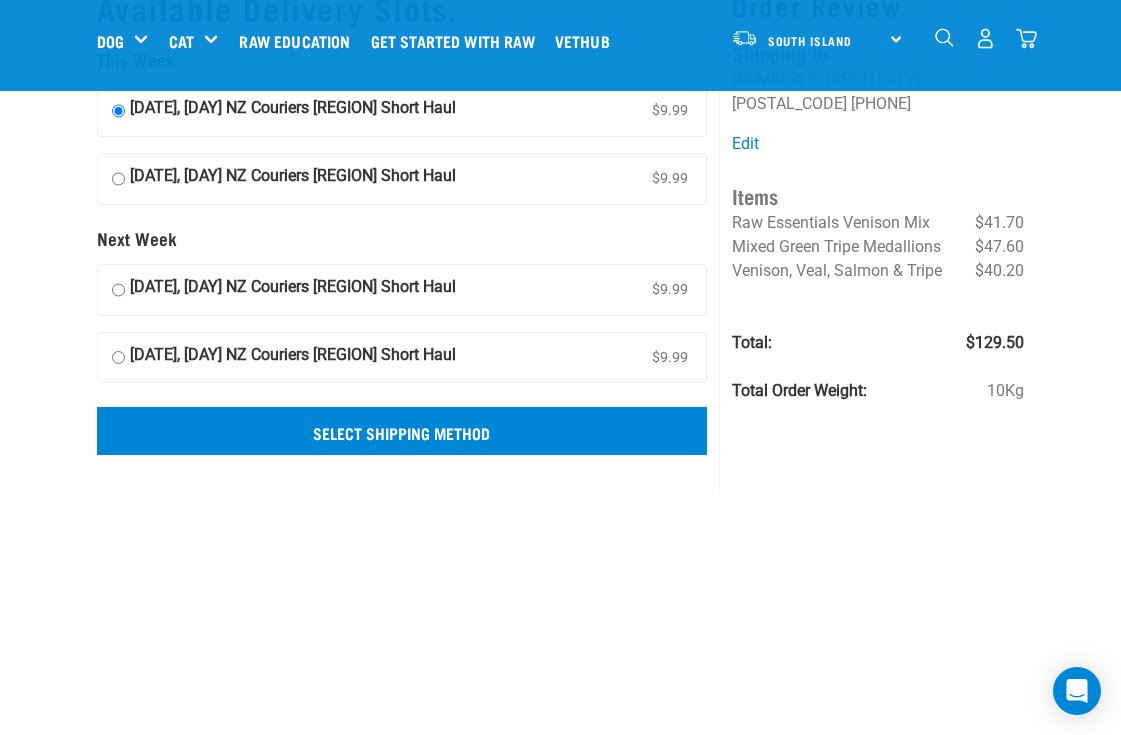 click on "Select Shipping Method" at bounding box center [402, 431] 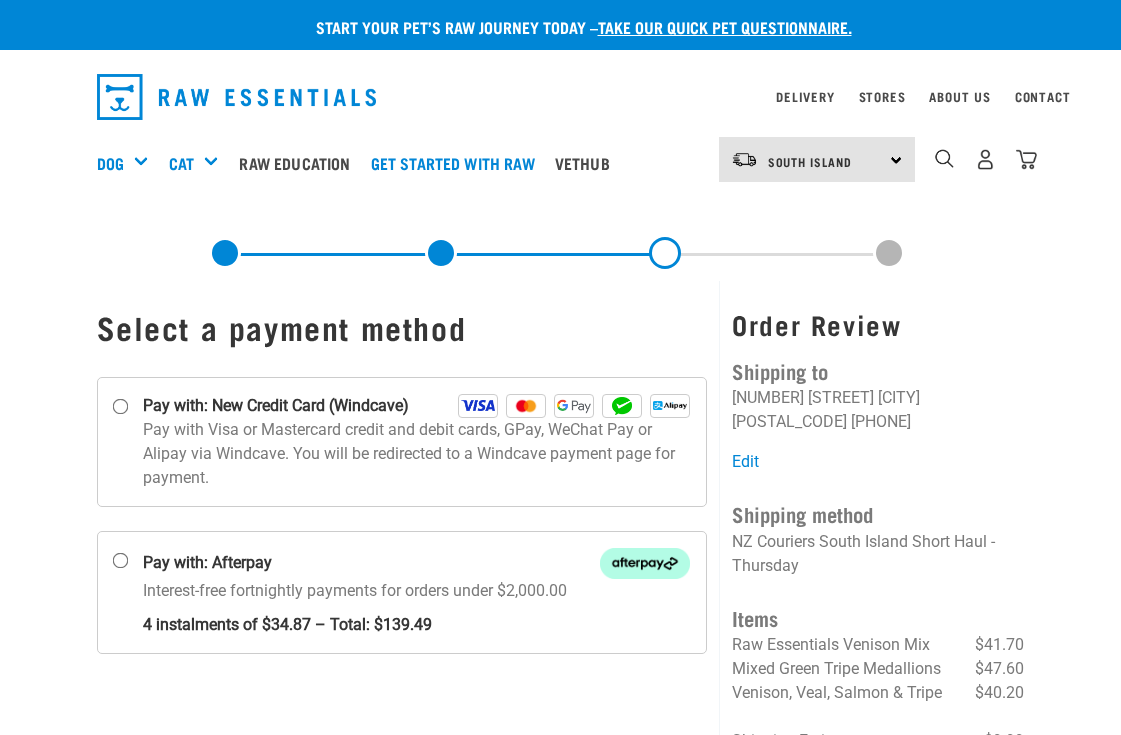 scroll, scrollTop: 0, scrollLeft: 0, axis: both 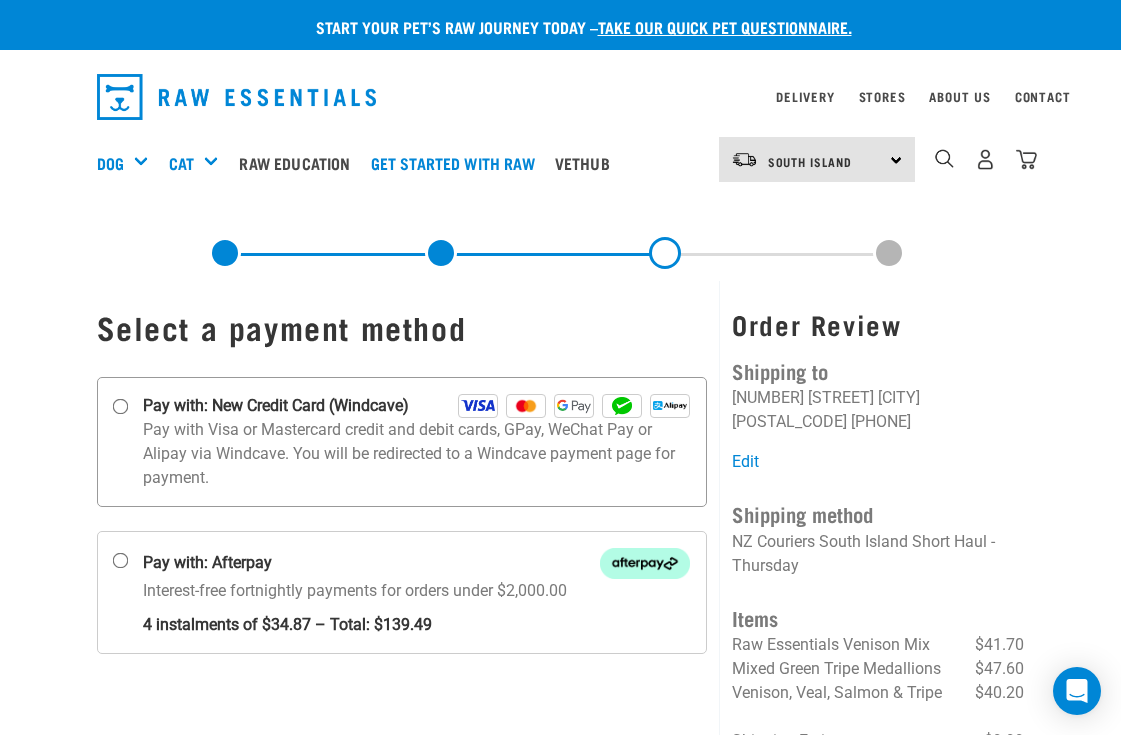 click on "Pay with: New Credit Card (Windcave)" at bounding box center [120, 407] 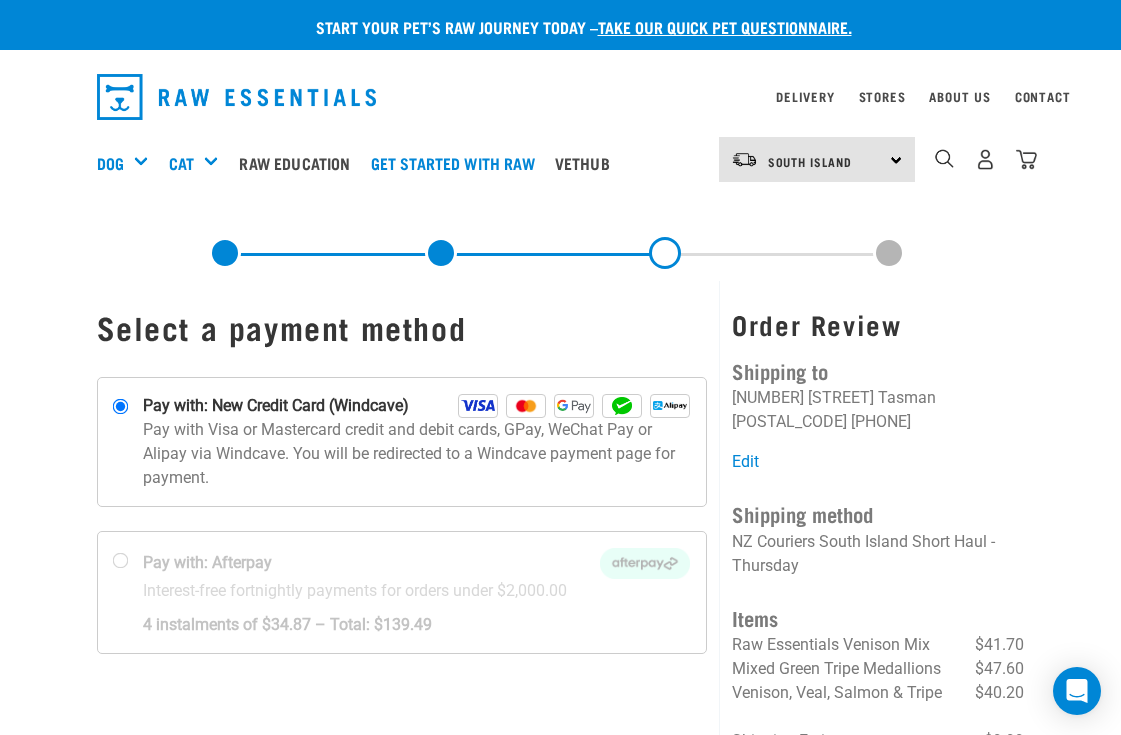 scroll, scrollTop: 0, scrollLeft: 0, axis: both 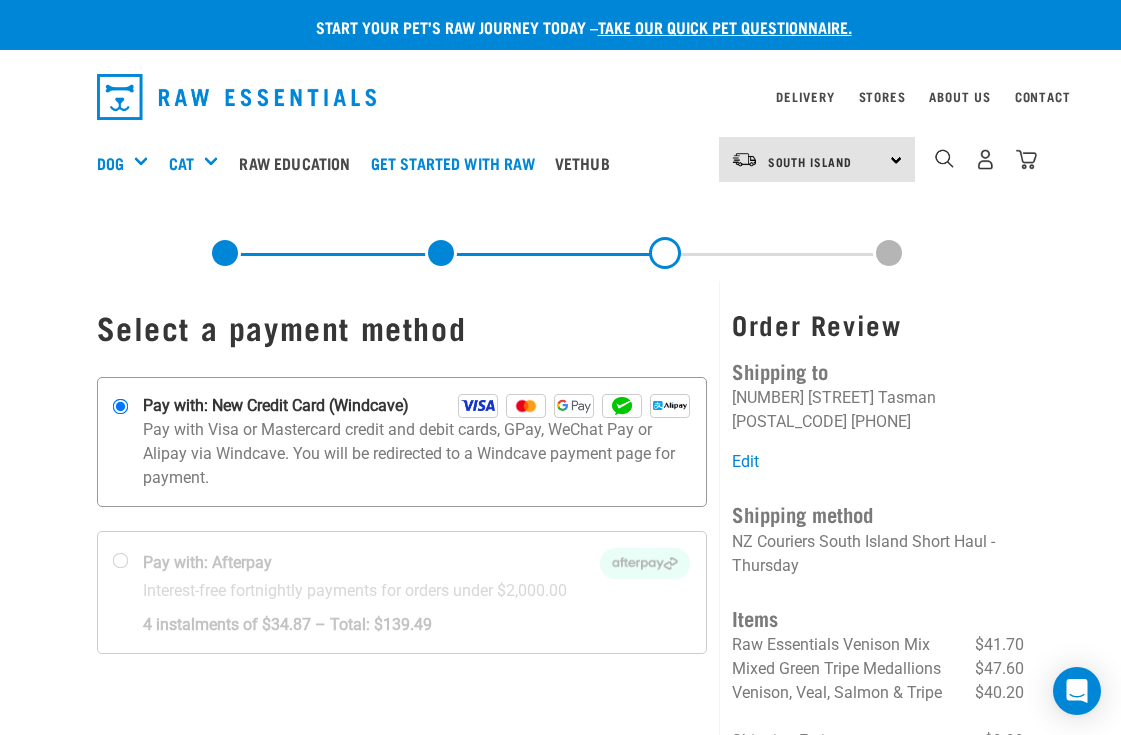 click on "Pay with: New Credit Card (Windcave)" at bounding box center [276, 406] 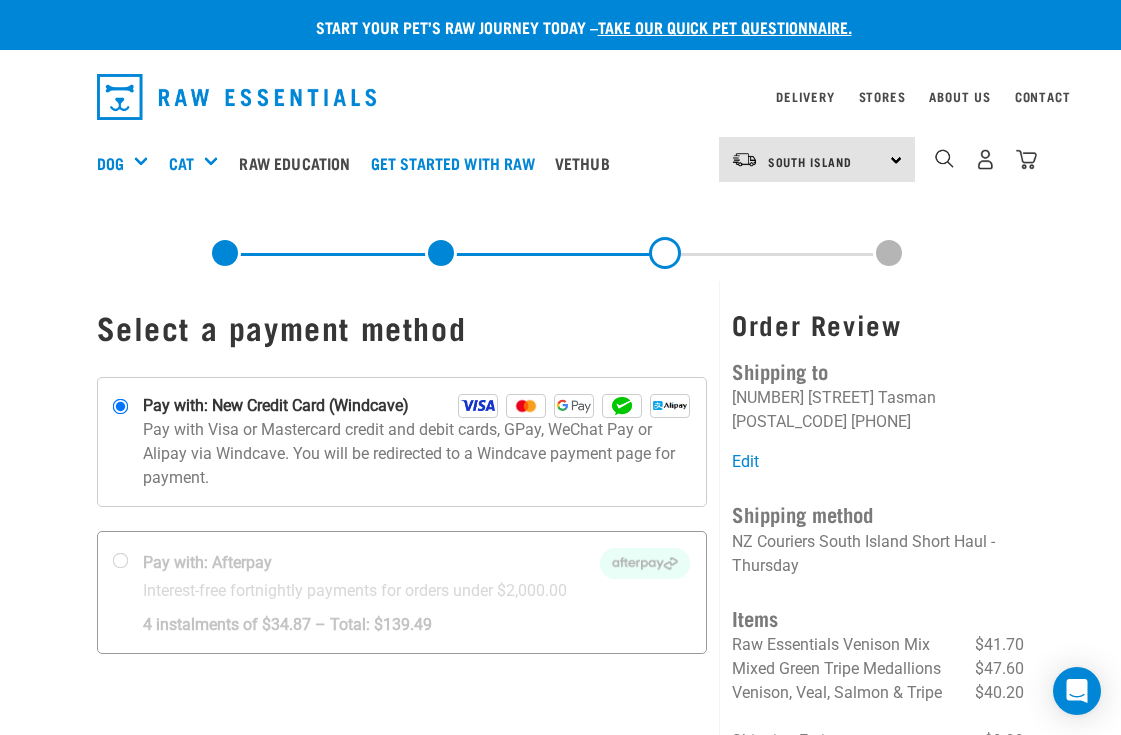 click at bounding box center (402, 592) 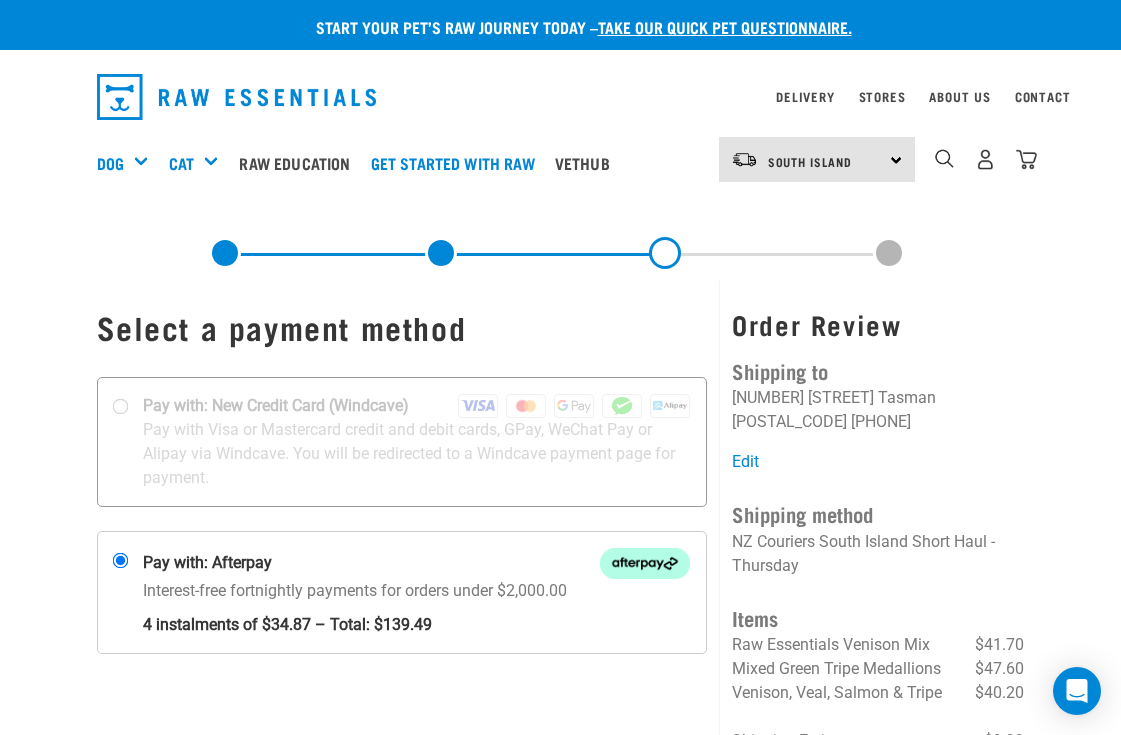 click at bounding box center [402, 442] 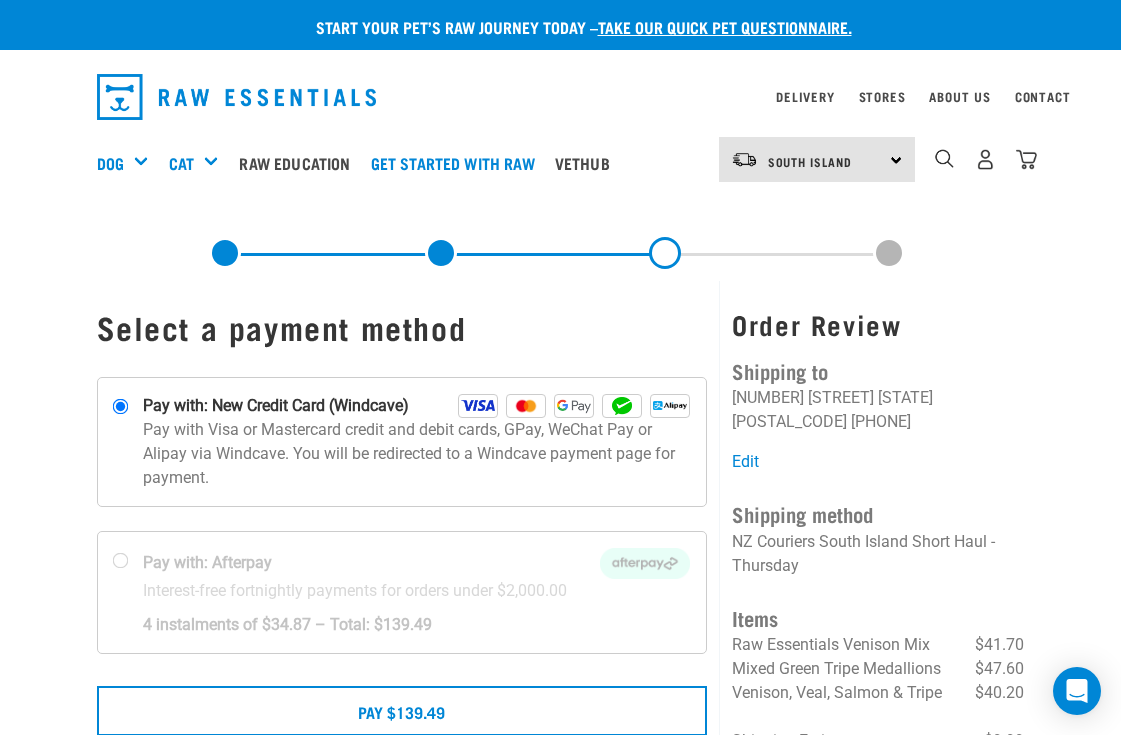 scroll, scrollTop: 0, scrollLeft: 0, axis: both 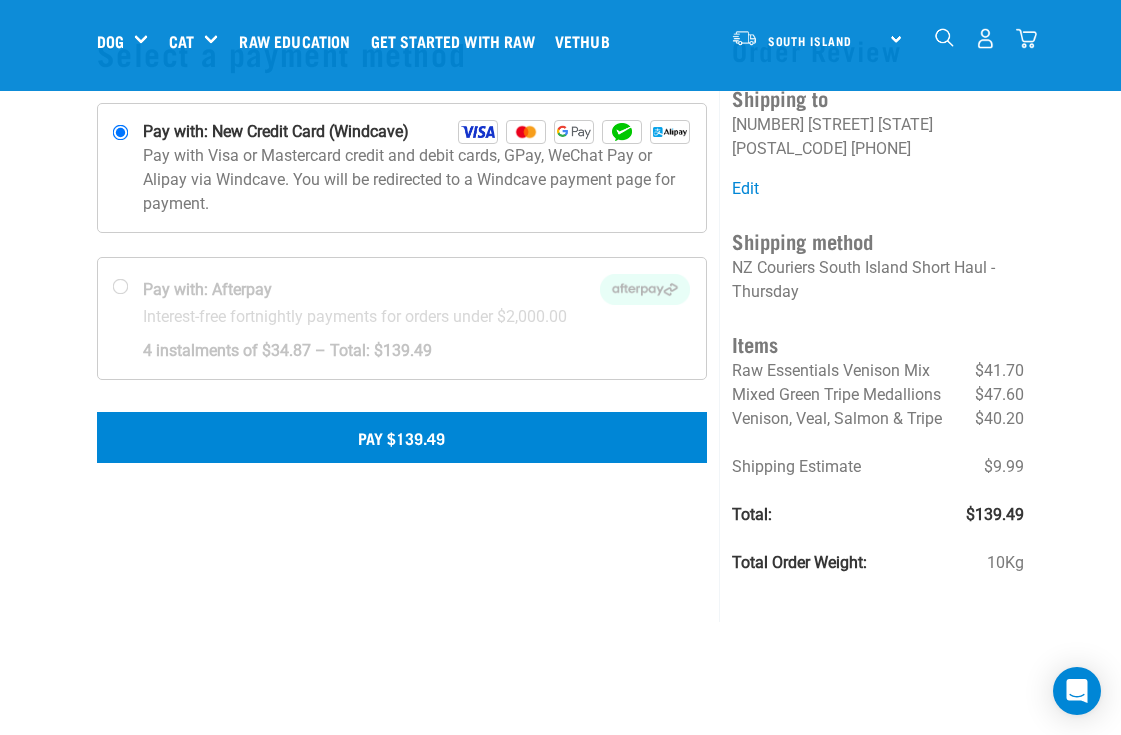 click on "Pay $139.49" at bounding box center (402, 437) 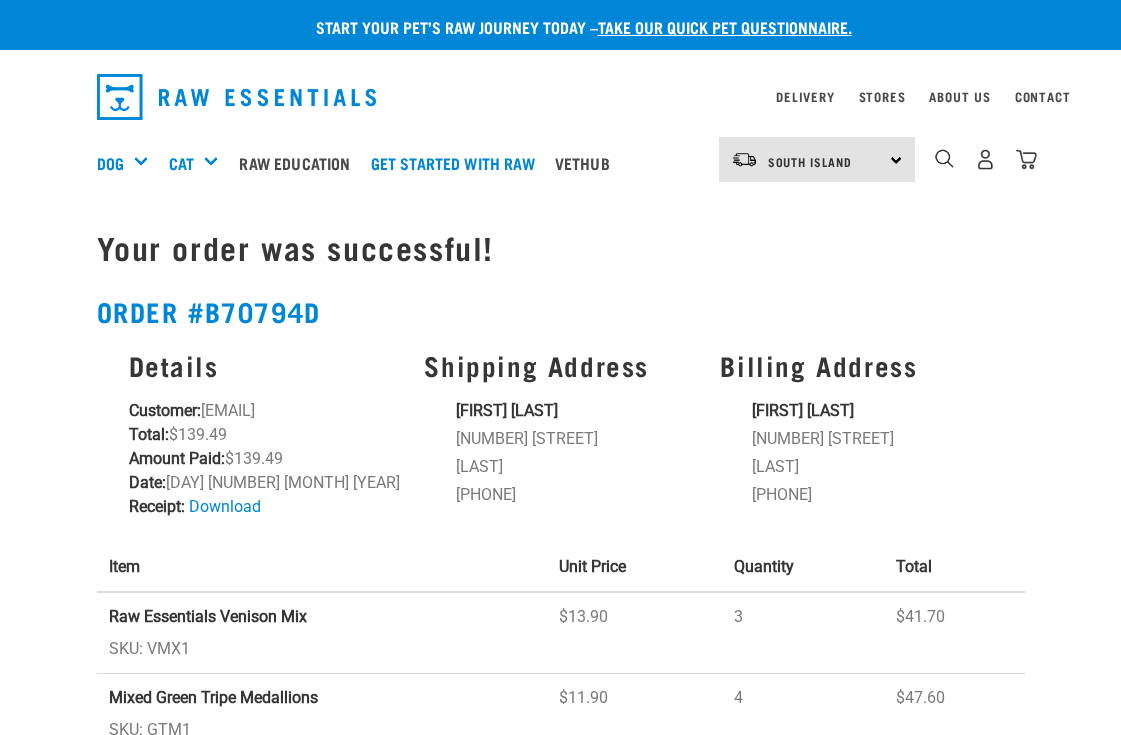 scroll, scrollTop: 0, scrollLeft: 0, axis: both 